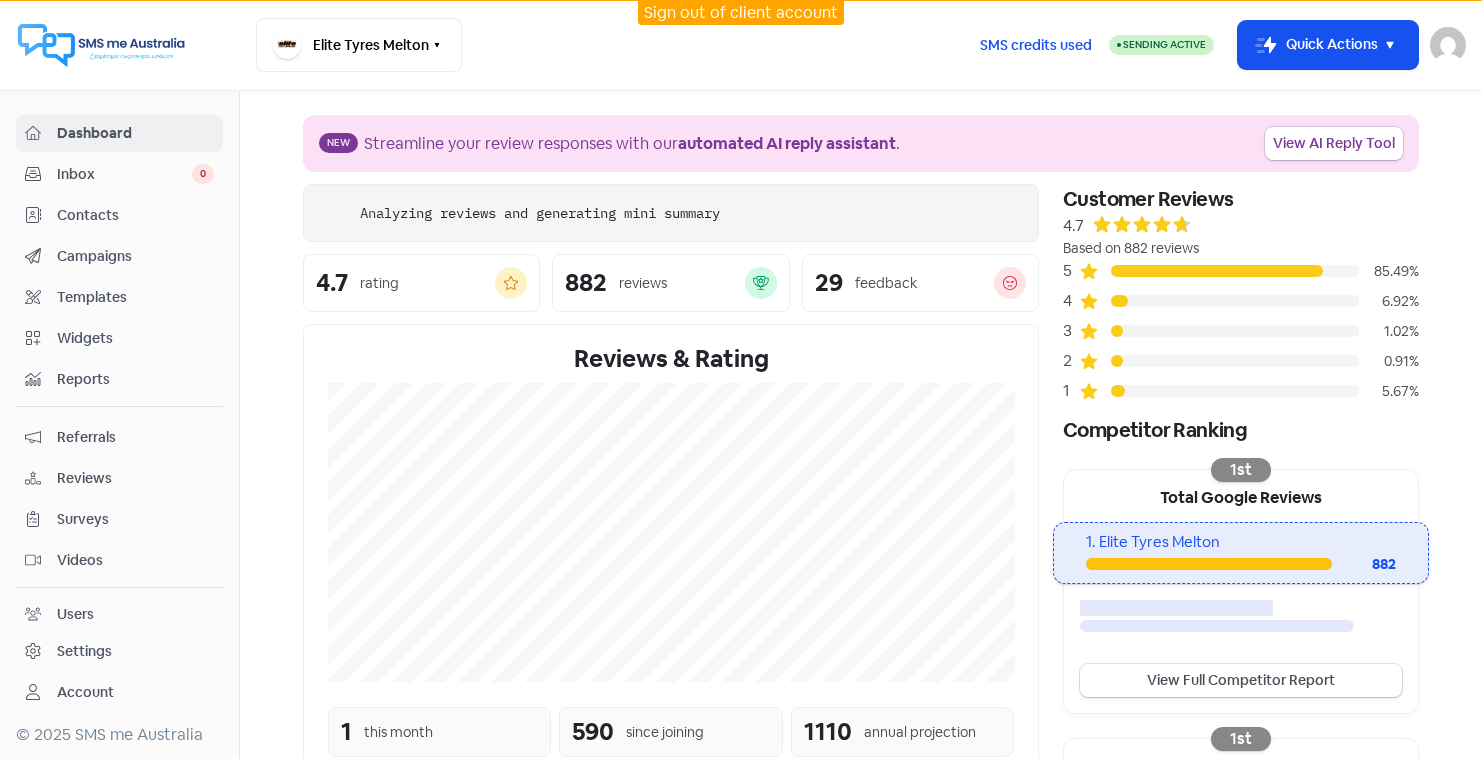 scroll, scrollTop: 0, scrollLeft: 0, axis: both 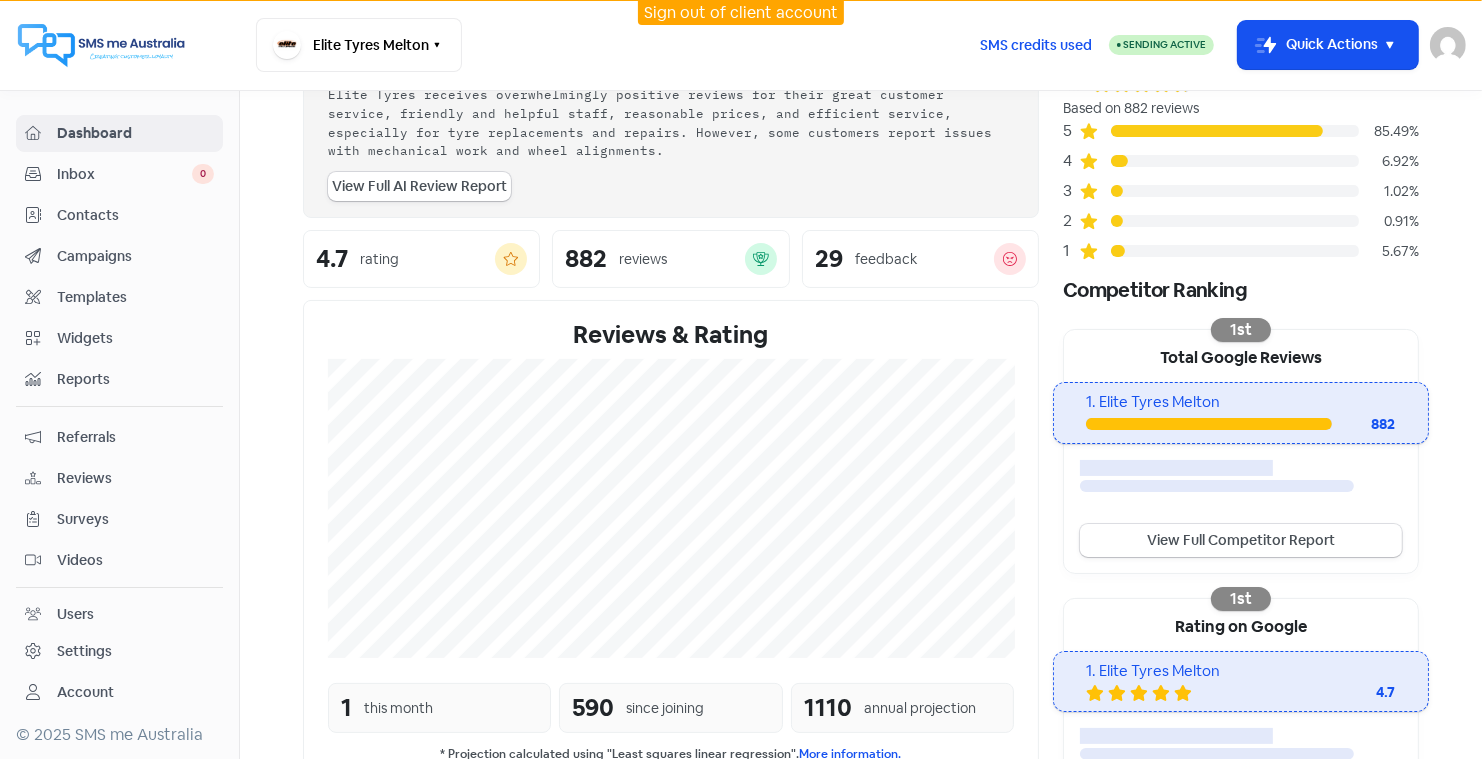 click on "Reviews" at bounding box center [135, 478] 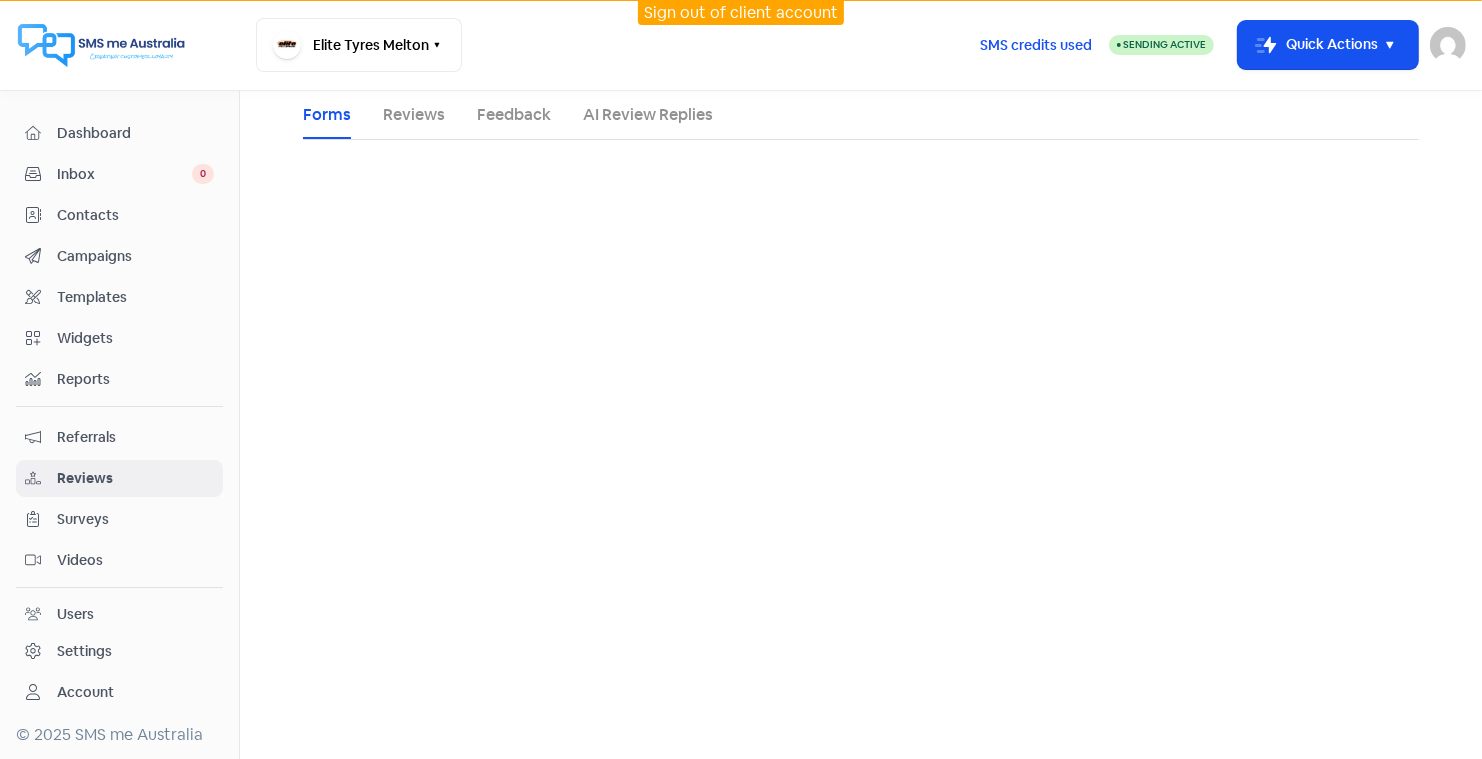 scroll, scrollTop: 0, scrollLeft: 0, axis: both 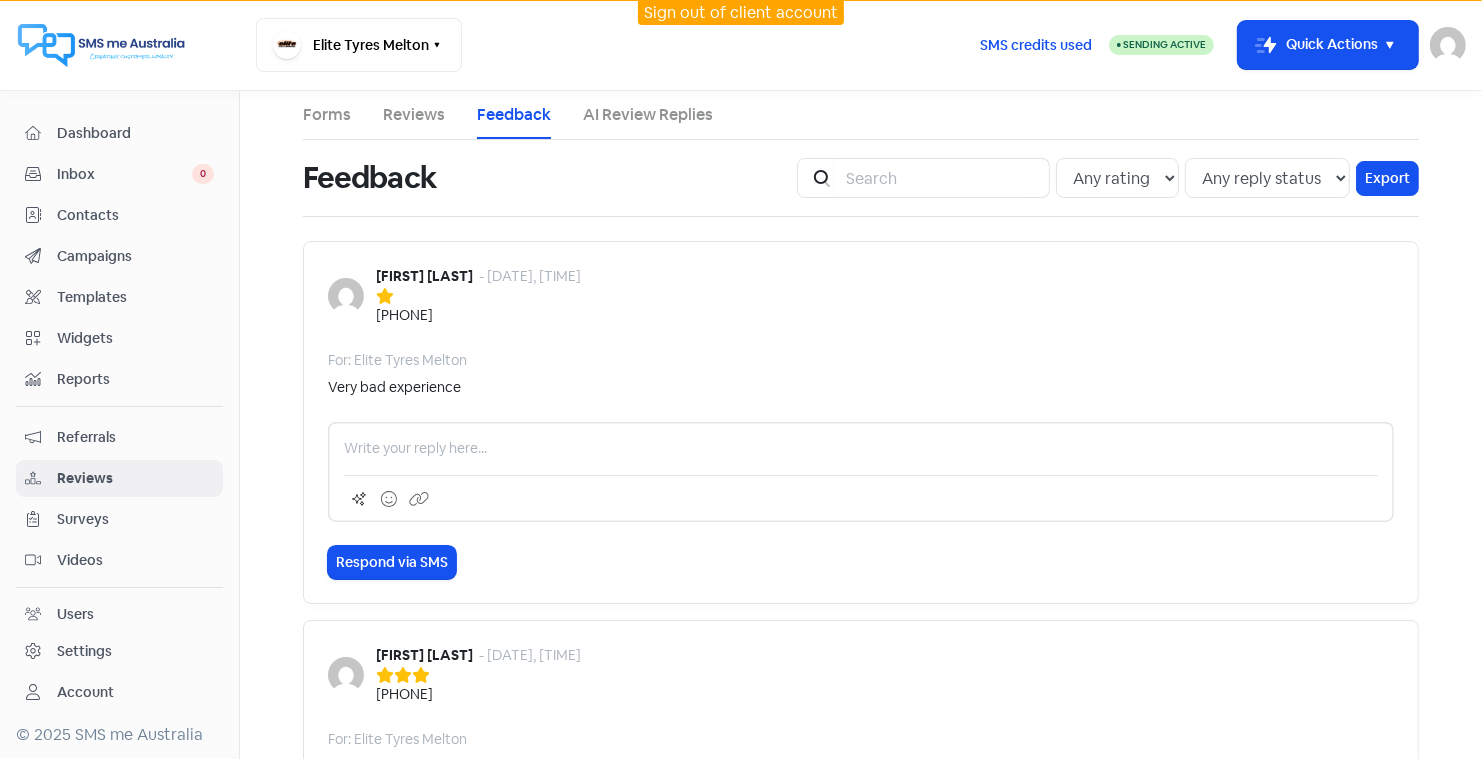 click on "Sign out of client account" at bounding box center (741, 12) 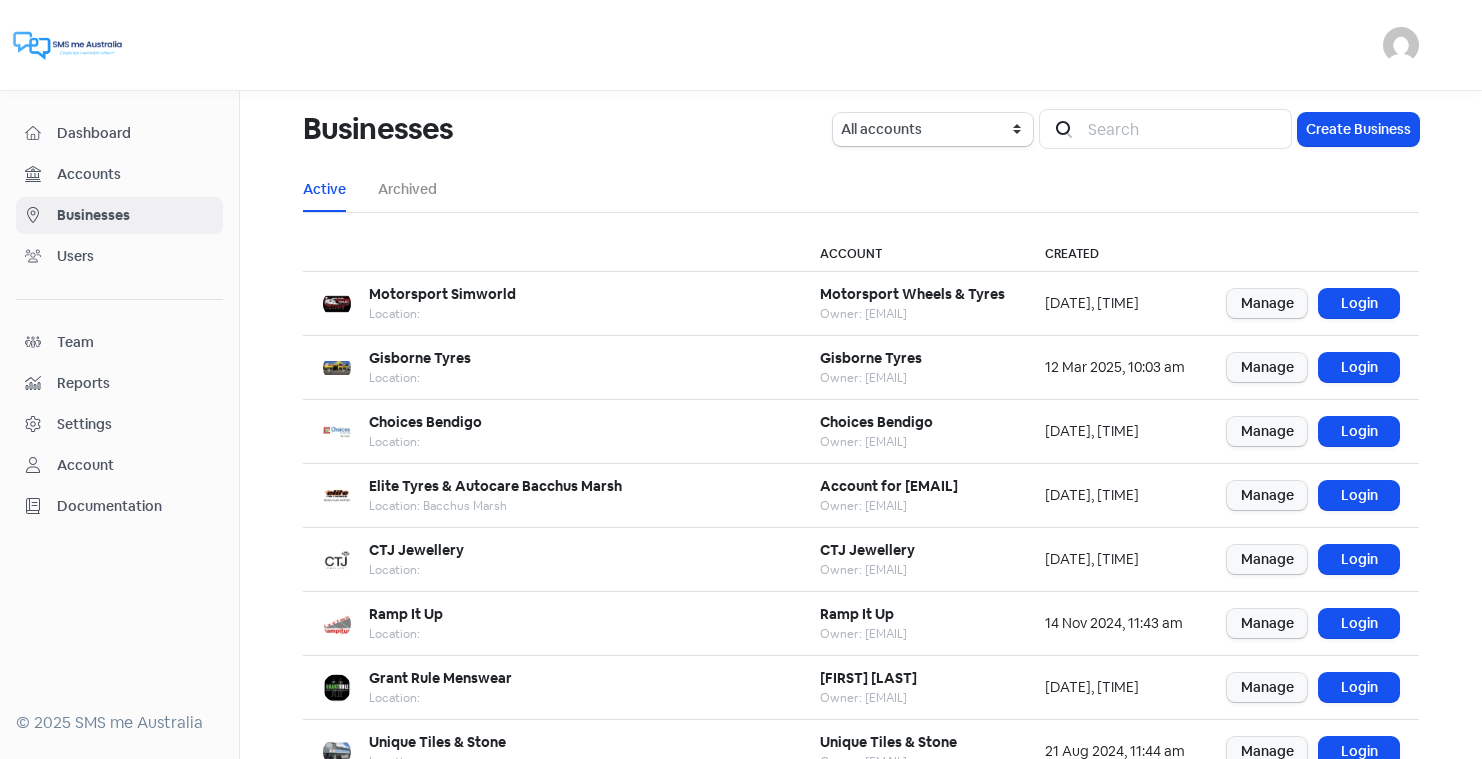 scroll, scrollTop: 0, scrollLeft: 0, axis: both 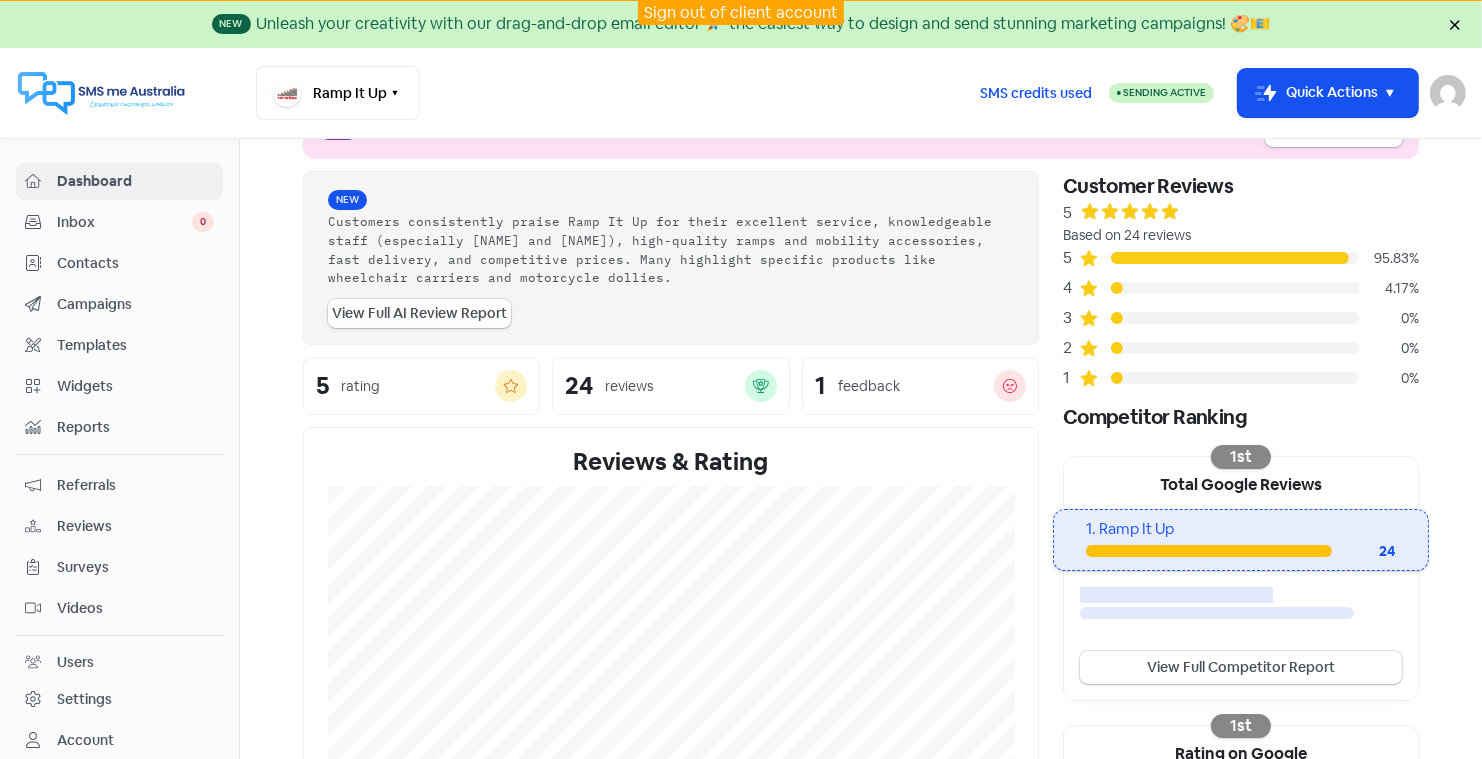 click on "View Full AI Review Report" at bounding box center [419, 313] 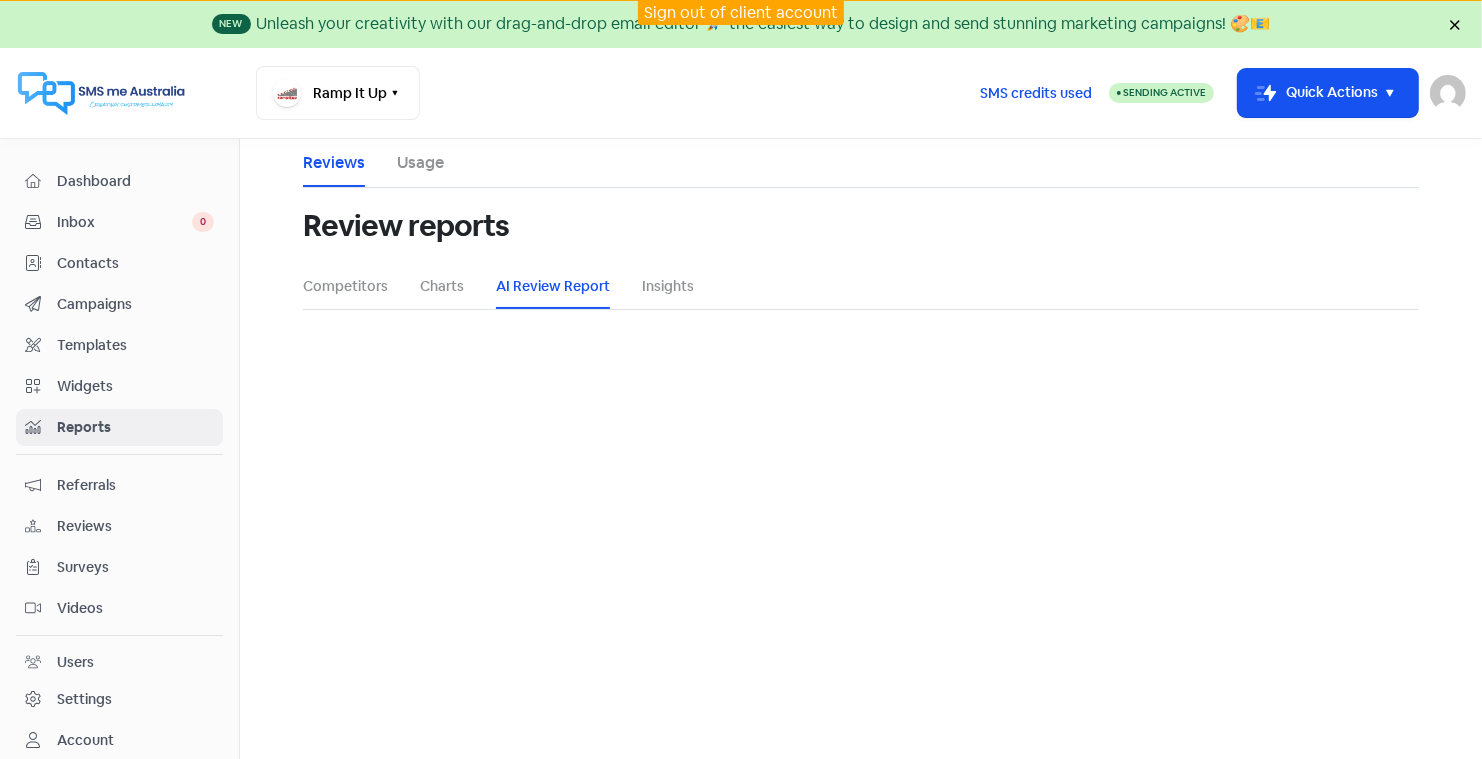select on "12_months" 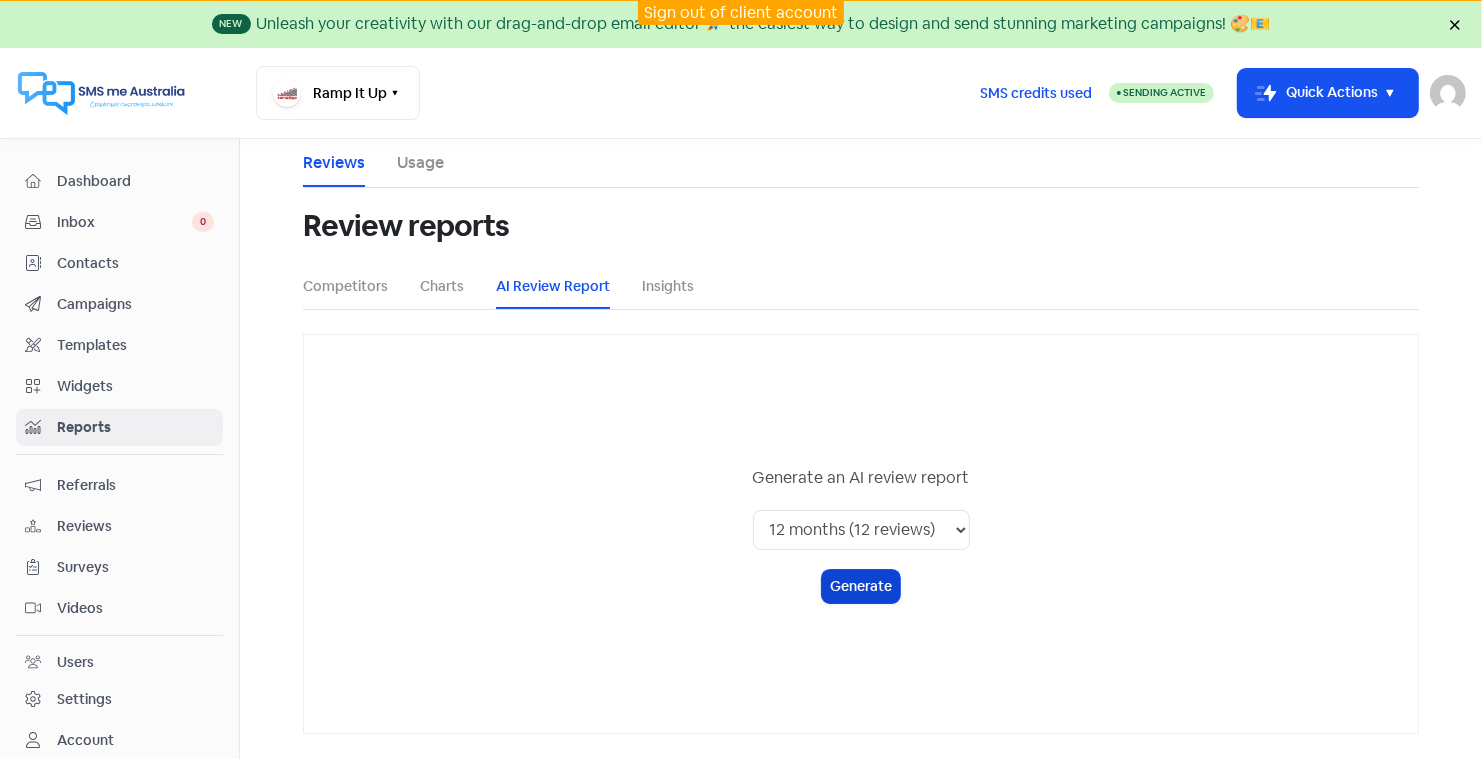 click on "Generate" at bounding box center [861, 586] 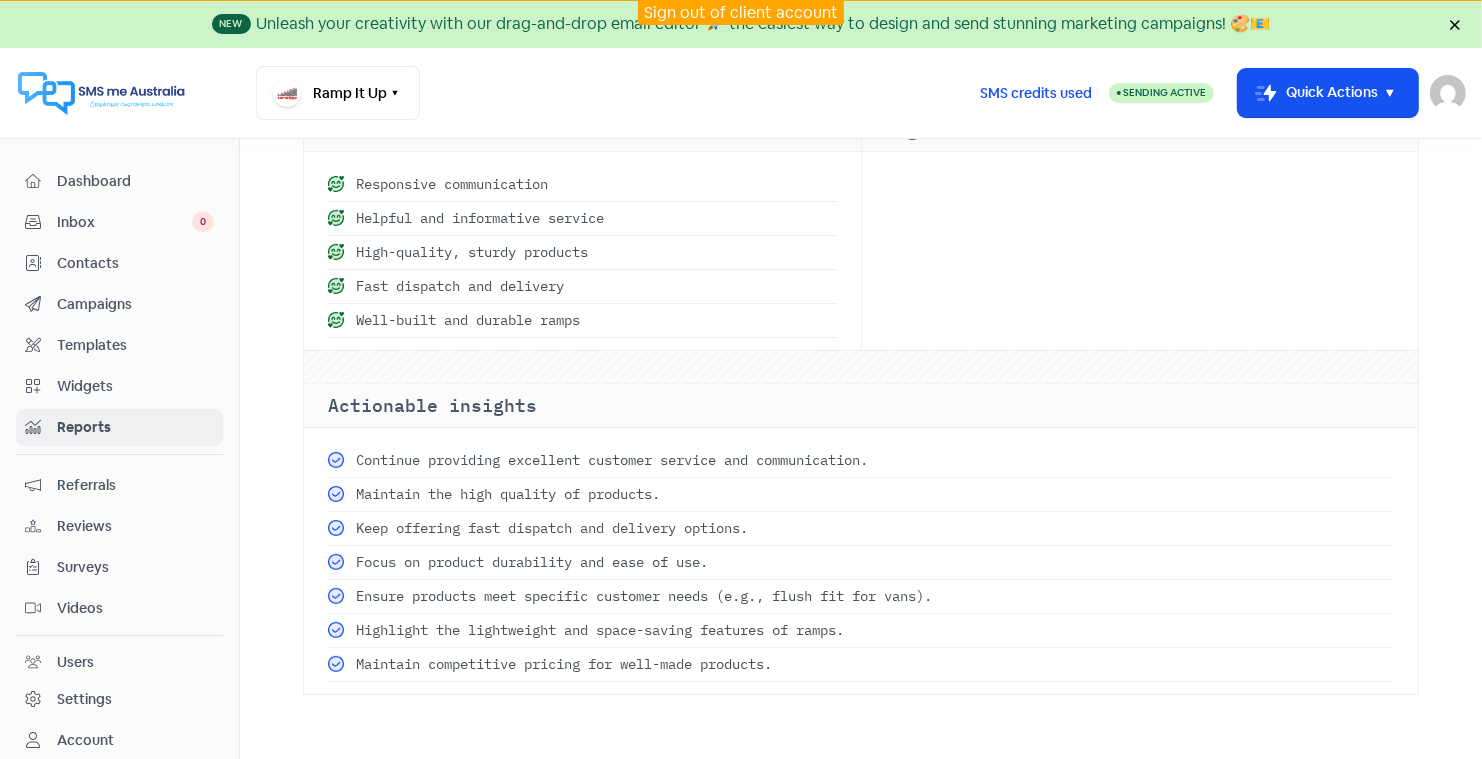 scroll, scrollTop: 661, scrollLeft: 0, axis: vertical 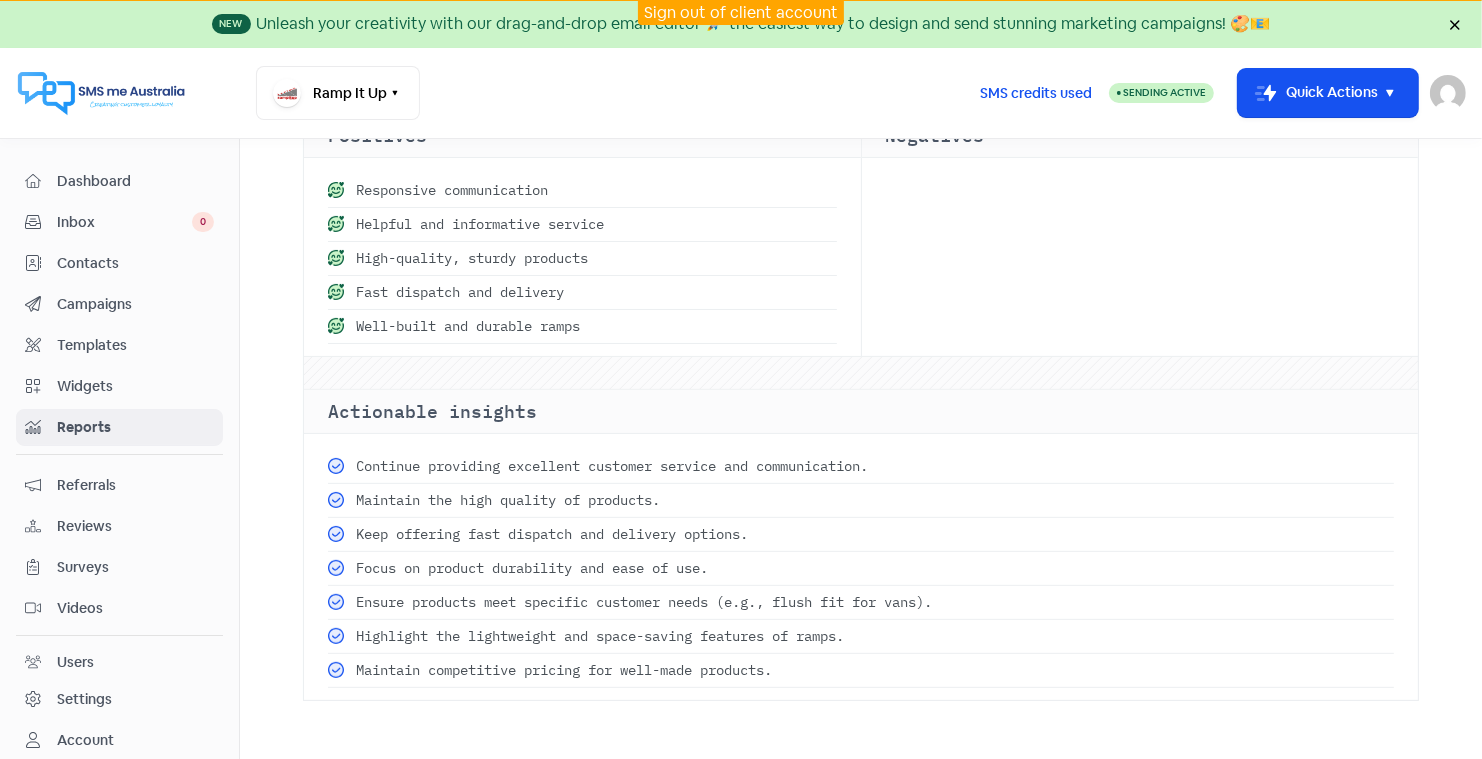 click on "Reviews" at bounding box center [135, 526] 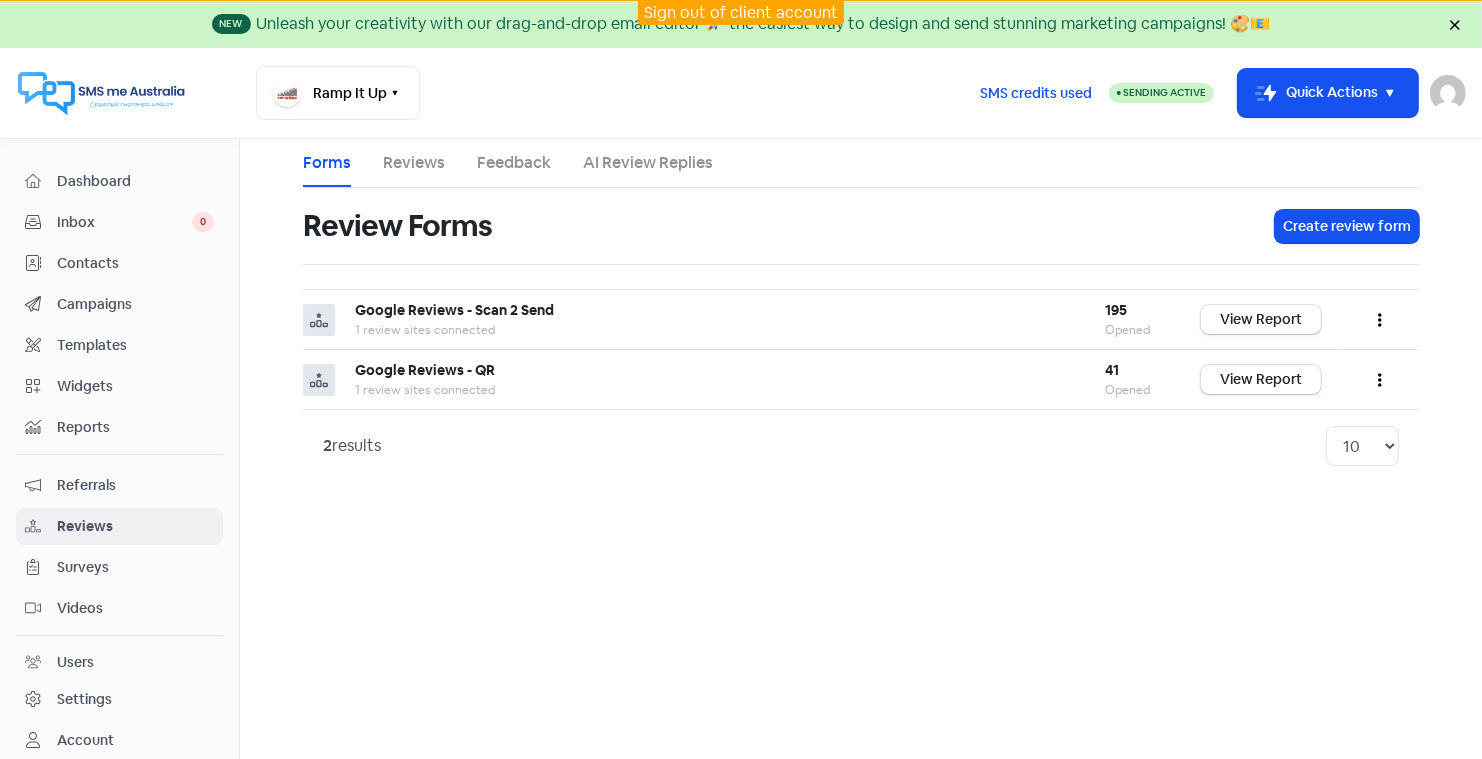 click on "AI Review Replies" at bounding box center (648, 163) 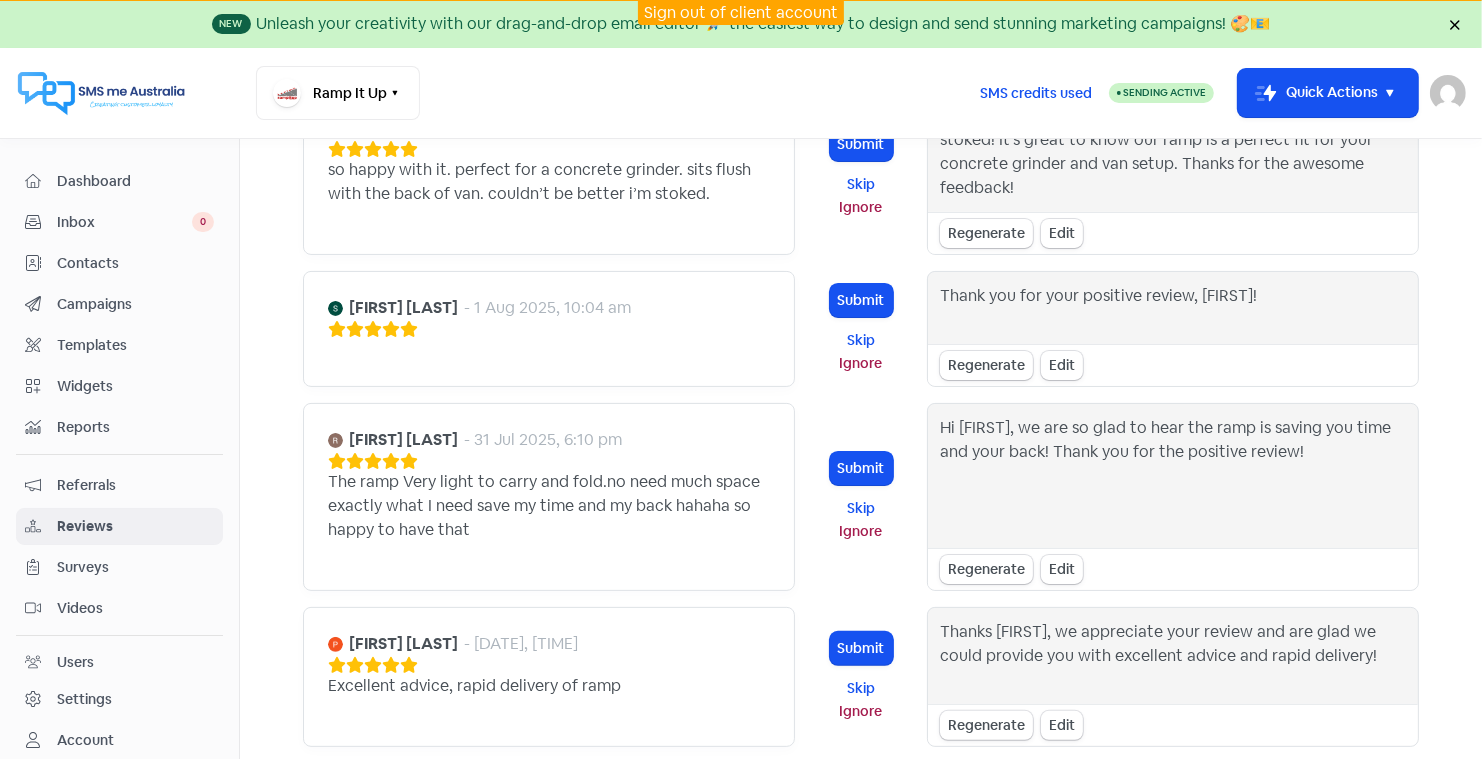 scroll, scrollTop: 0, scrollLeft: 0, axis: both 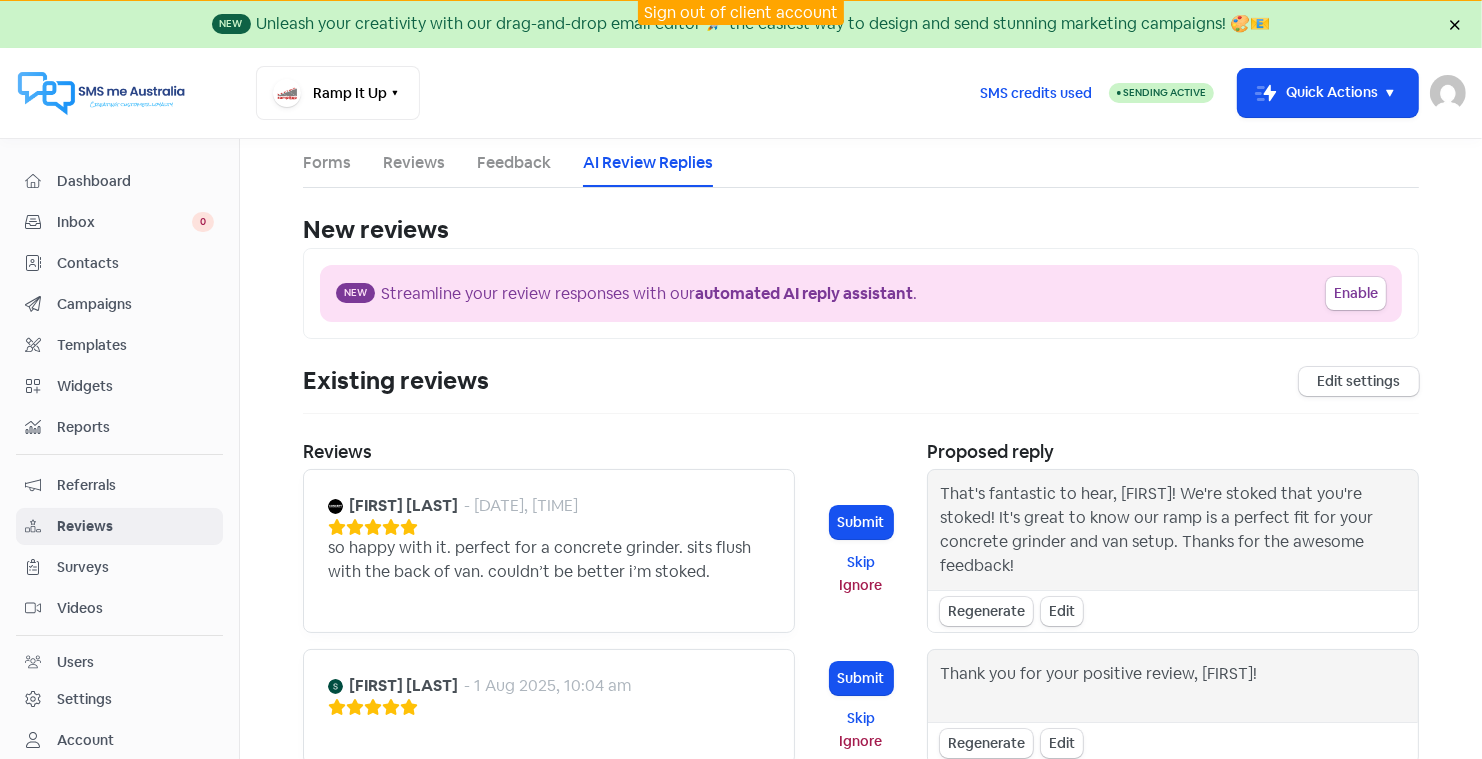 click on "Sign out of client account" at bounding box center [741, 12] 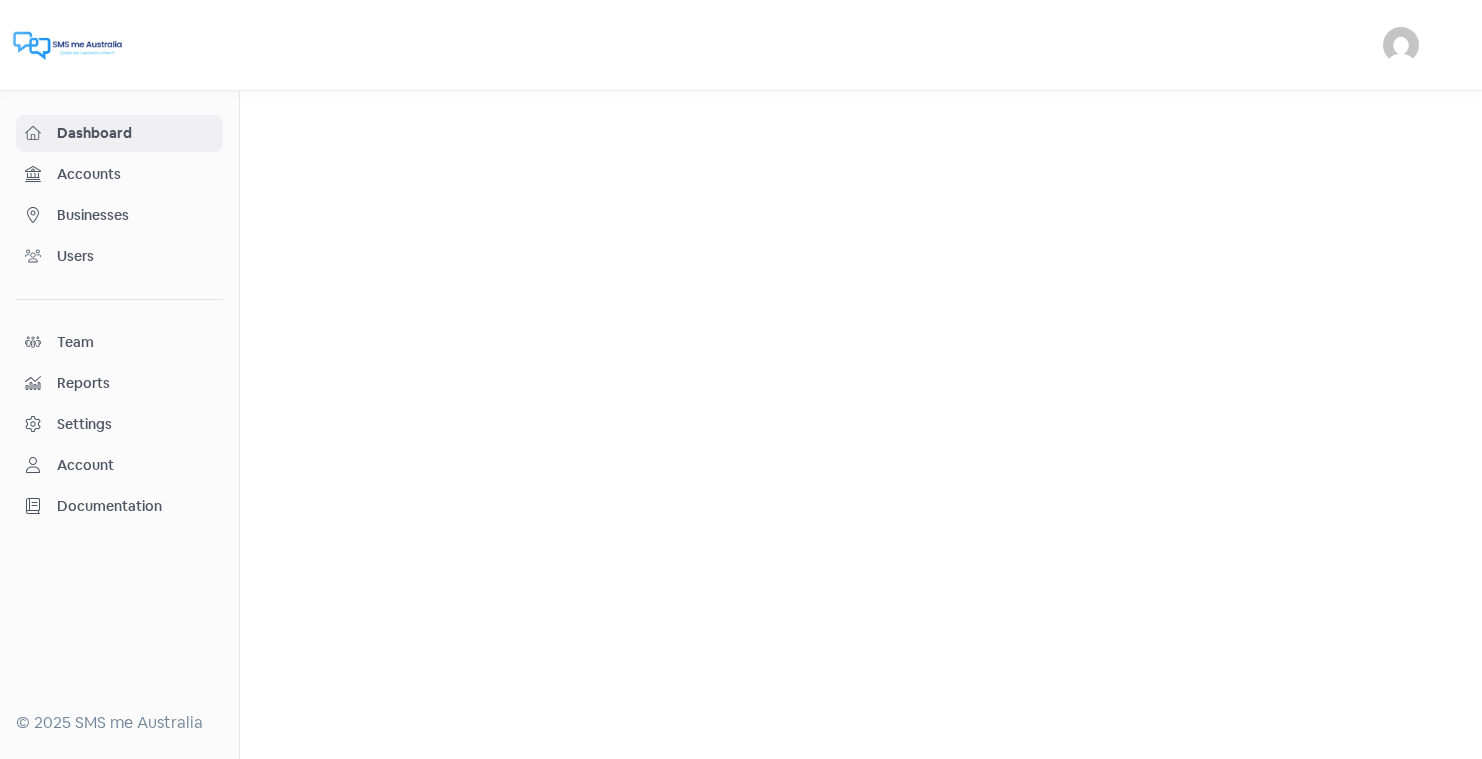 scroll, scrollTop: 0, scrollLeft: 0, axis: both 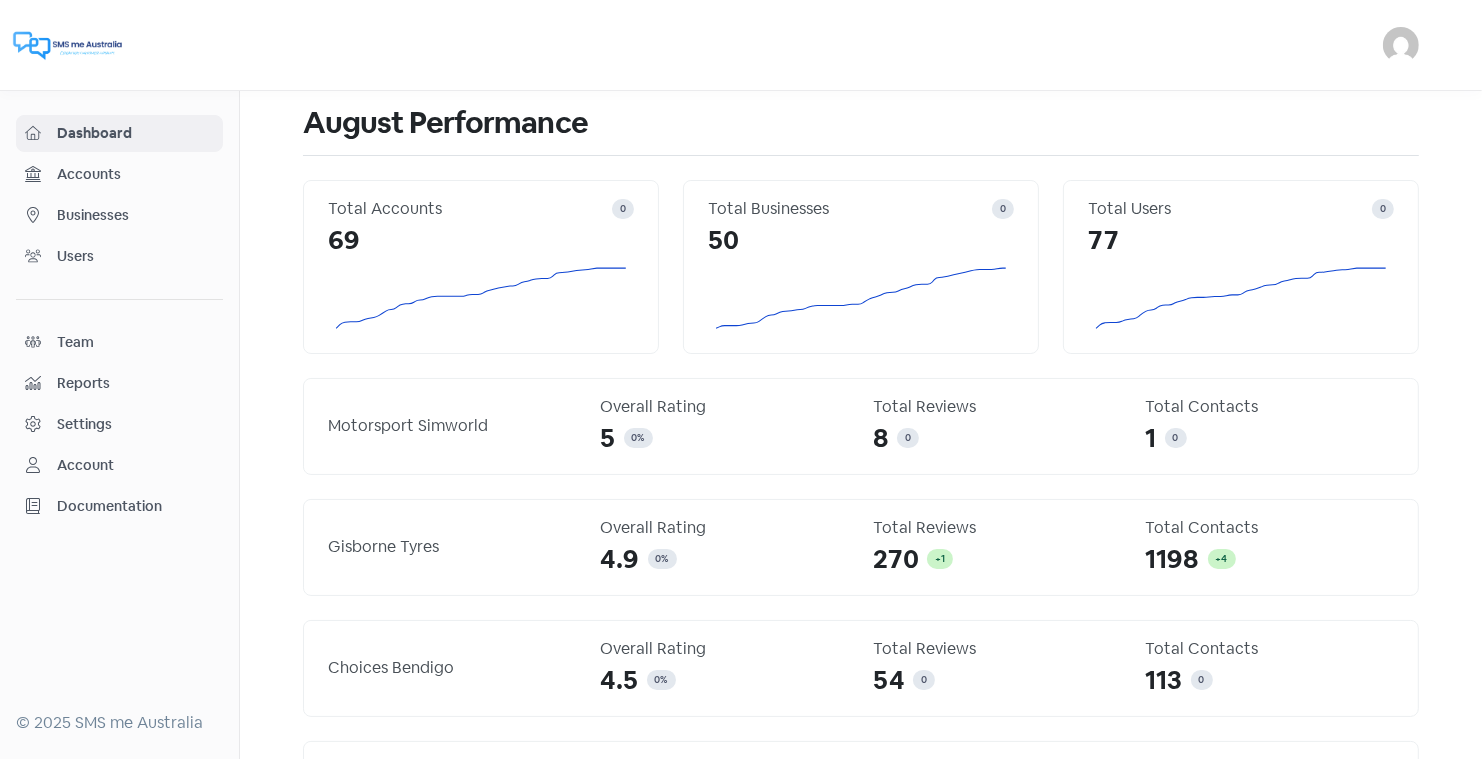 click on "Businesses" at bounding box center (135, 215) 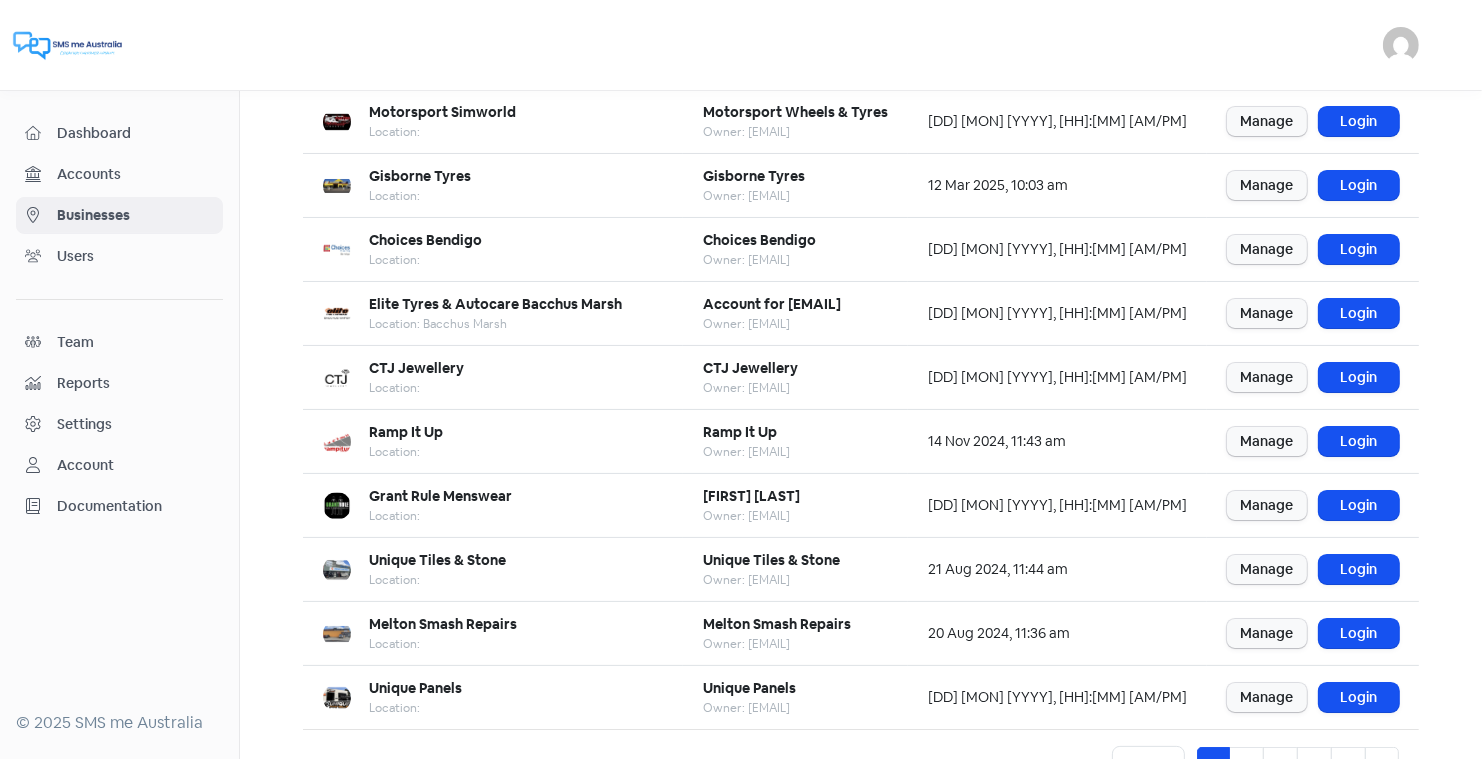 scroll, scrollTop: 243, scrollLeft: 0, axis: vertical 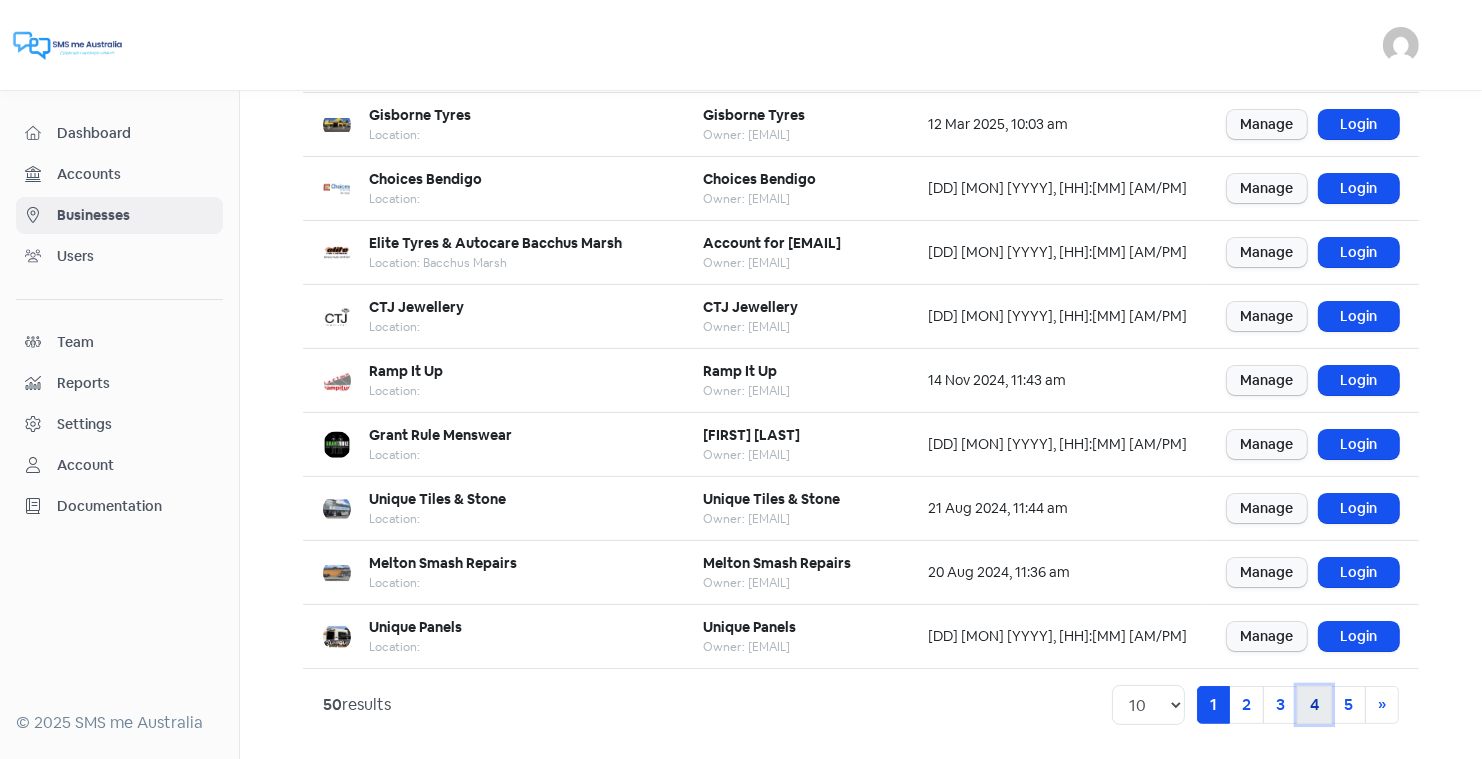click on "4" at bounding box center [1314, 705] 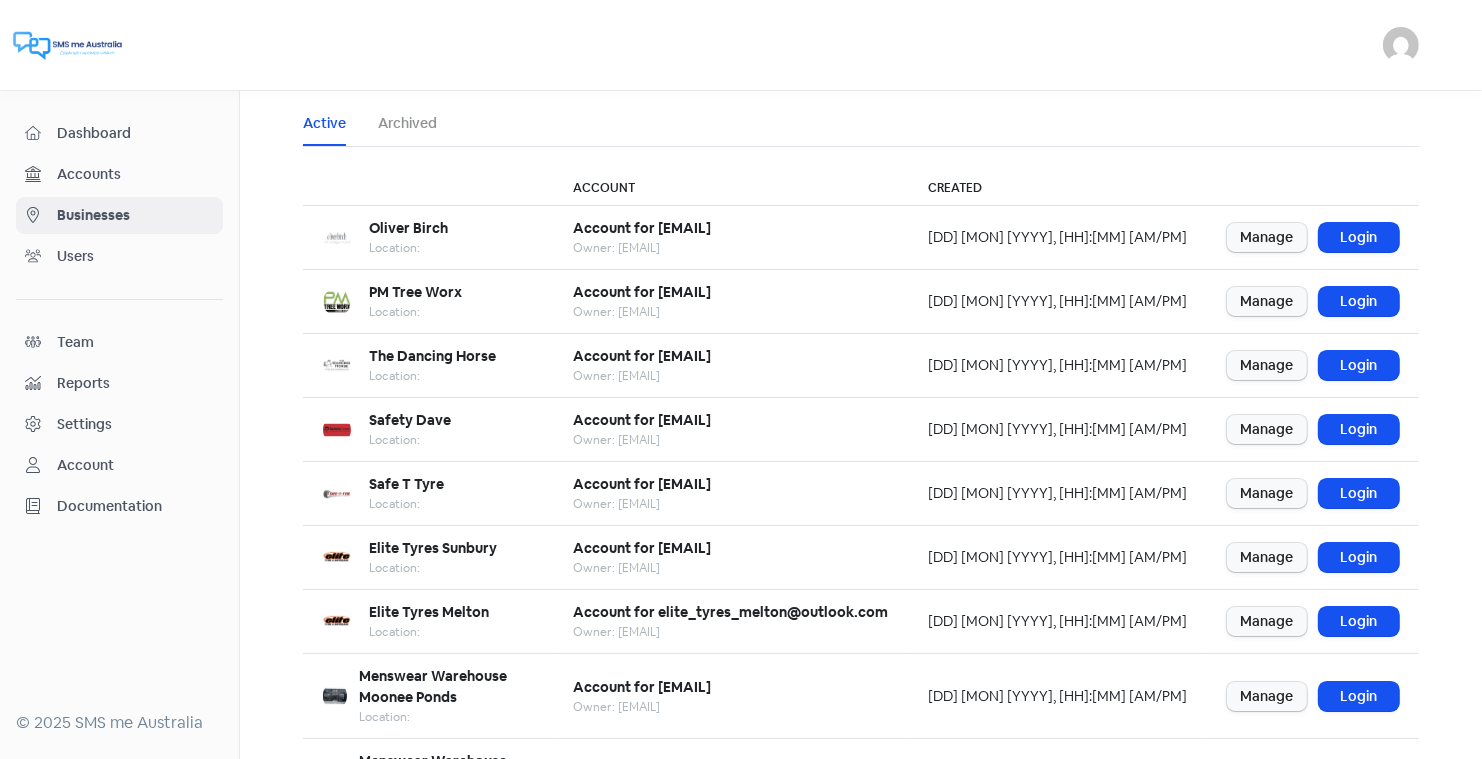 scroll, scrollTop: 243, scrollLeft: 0, axis: vertical 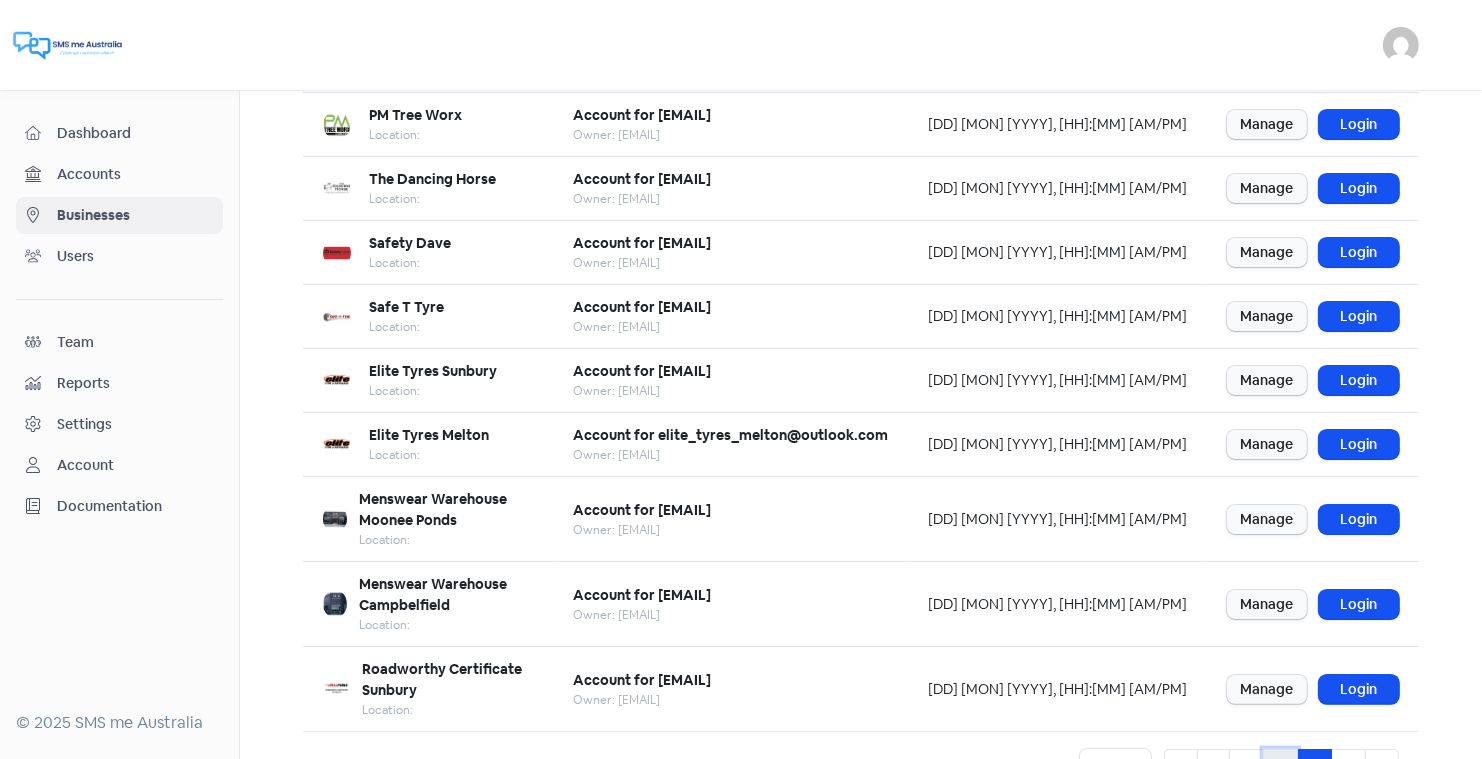 click on "3" at bounding box center (1280, 768) 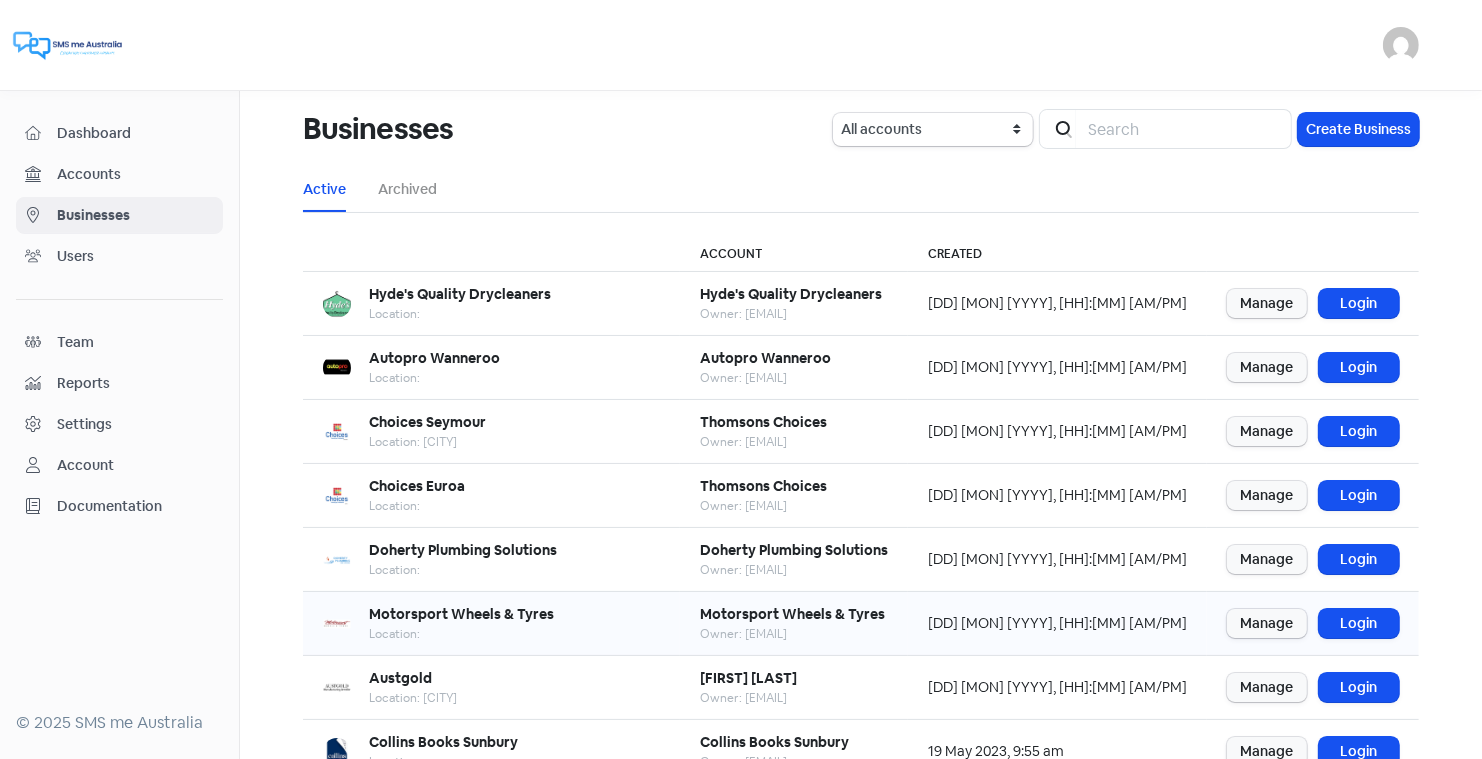 scroll, scrollTop: 243, scrollLeft: 0, axis: vertical 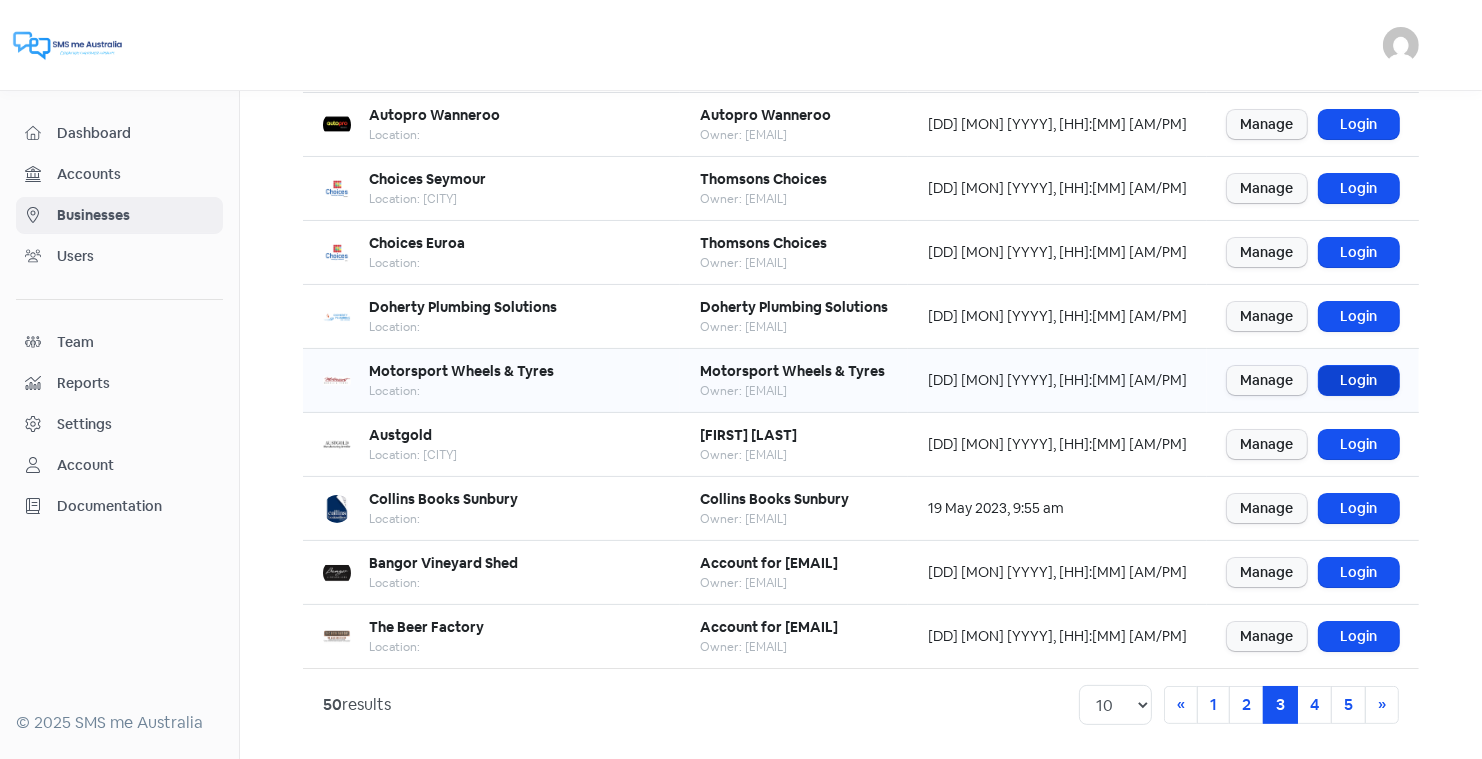 click on "Login" at bounding box center (1359, 380) 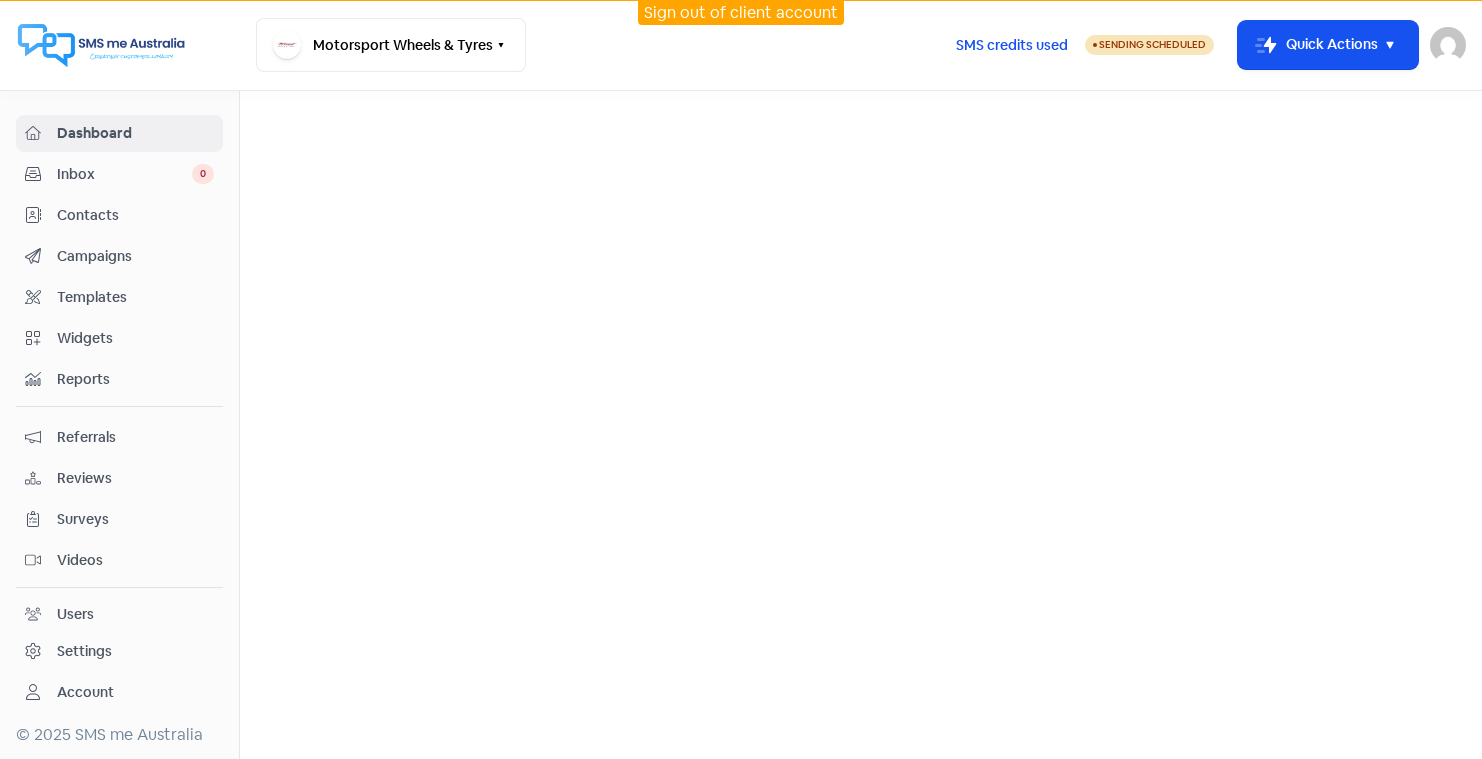 scroll, scrollTop: 0, scrollLeft: 0, axis: both 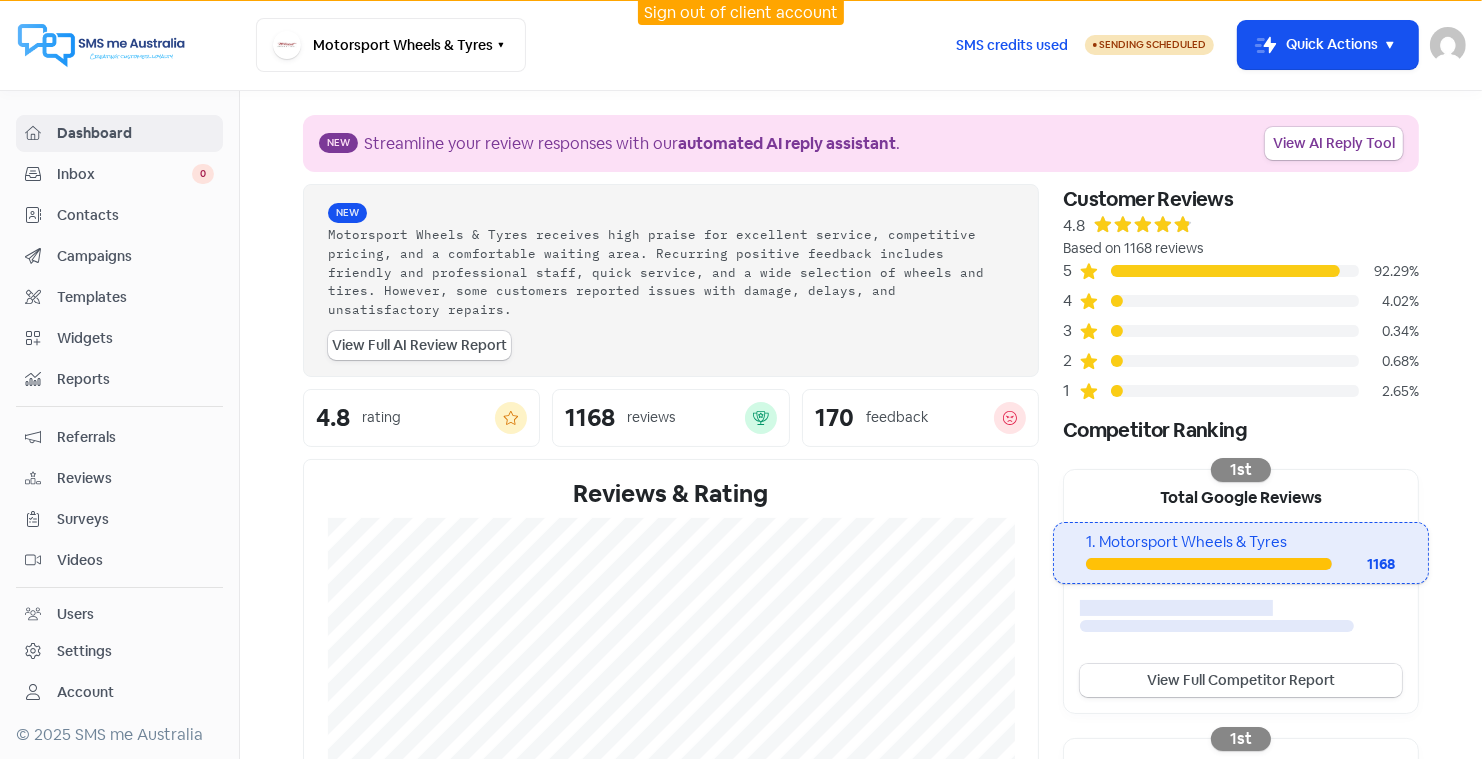 click on "View Full Competitor Report" at bounding box center (1241, 680) 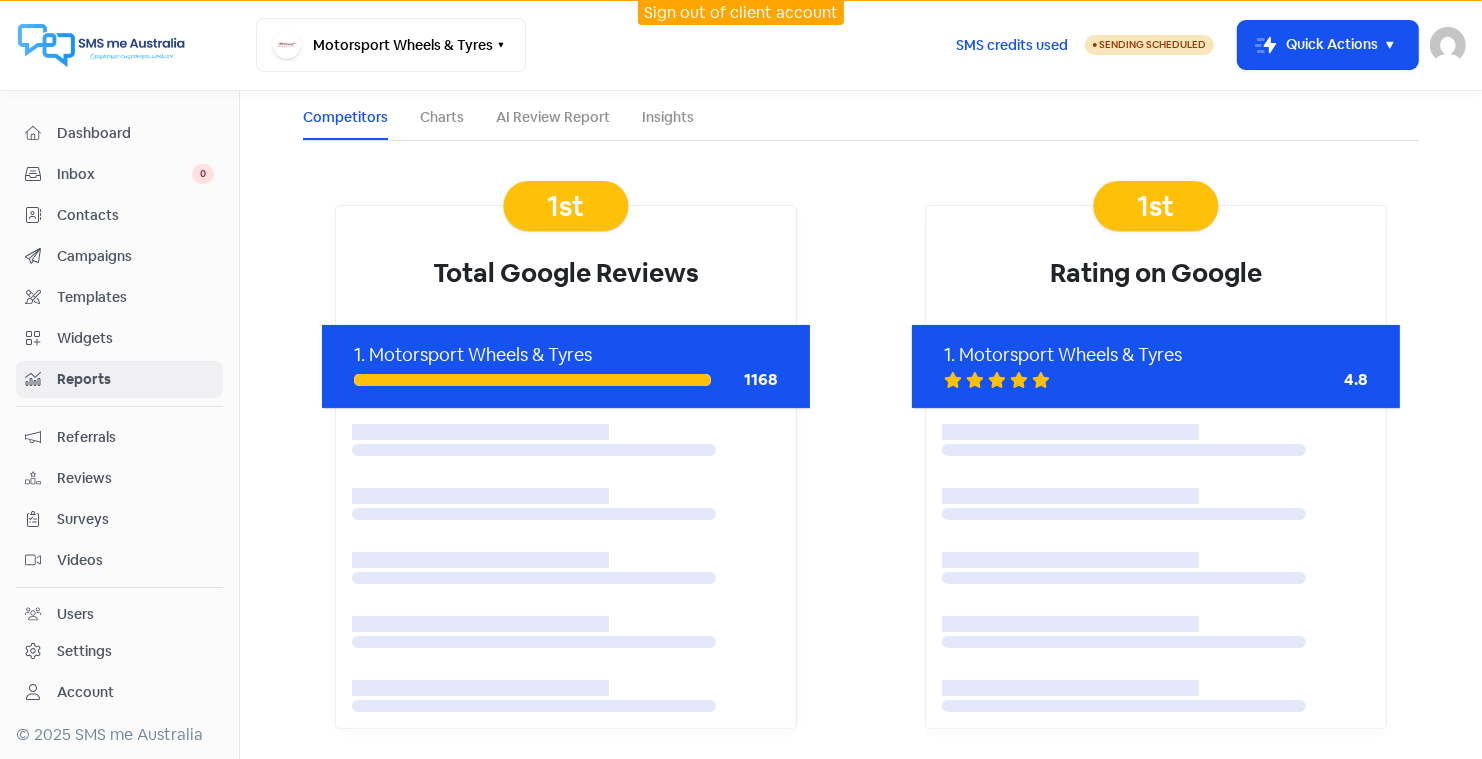 scroll, scrollTop: 0, scrollLeft: 0, axis: both 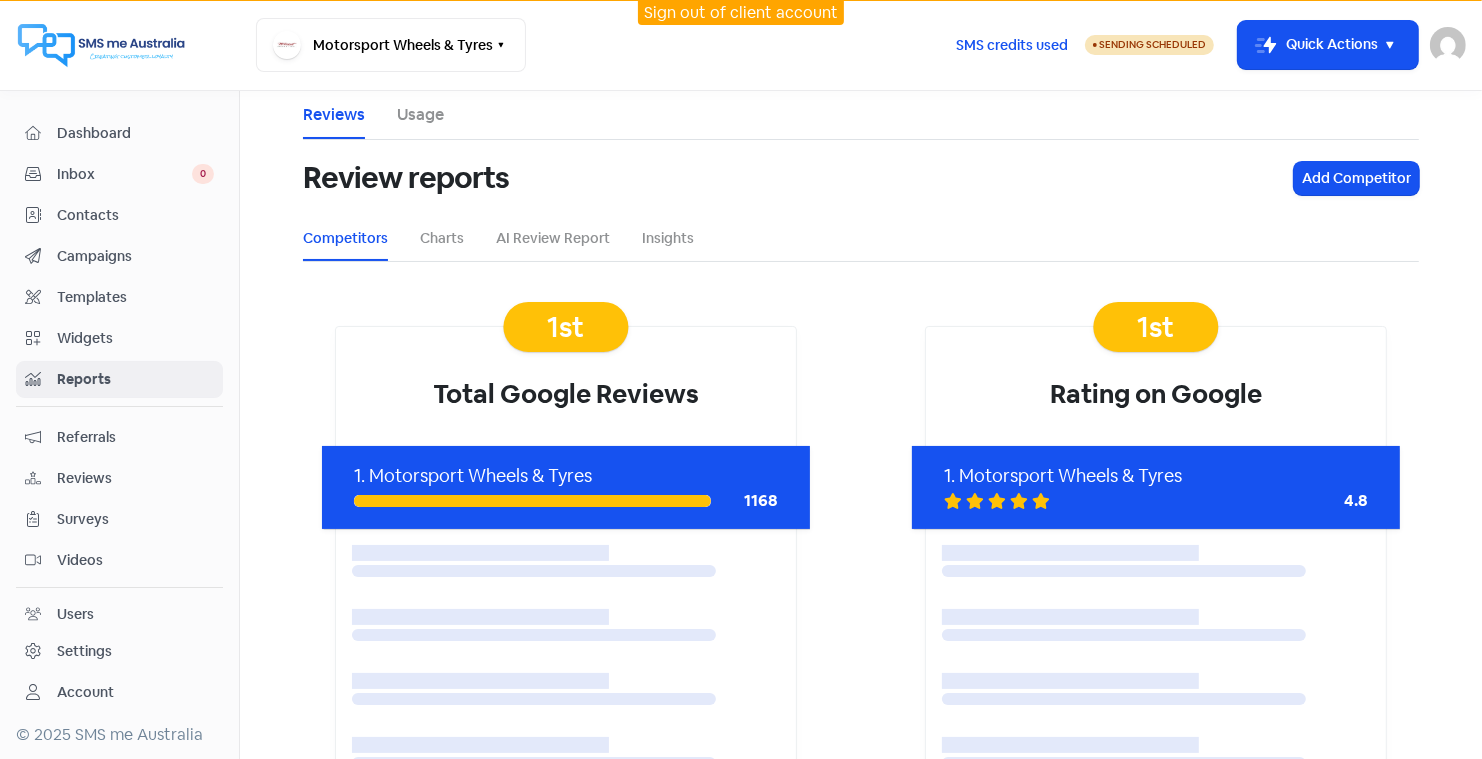 click on "Sign out of client account" at bounding box center [741, 12] 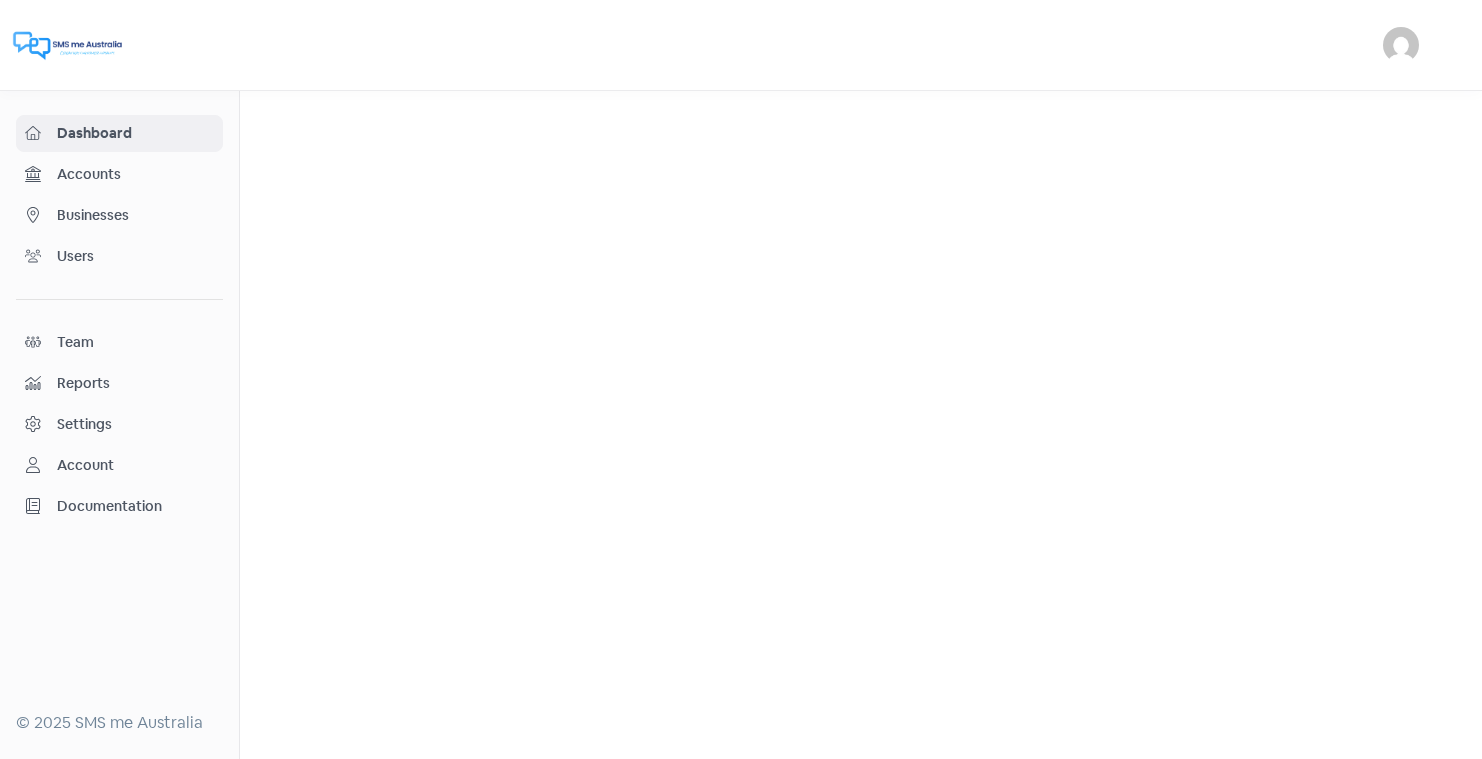 scroll, scrollTop: 0, scrollLeft: 0, axis: both 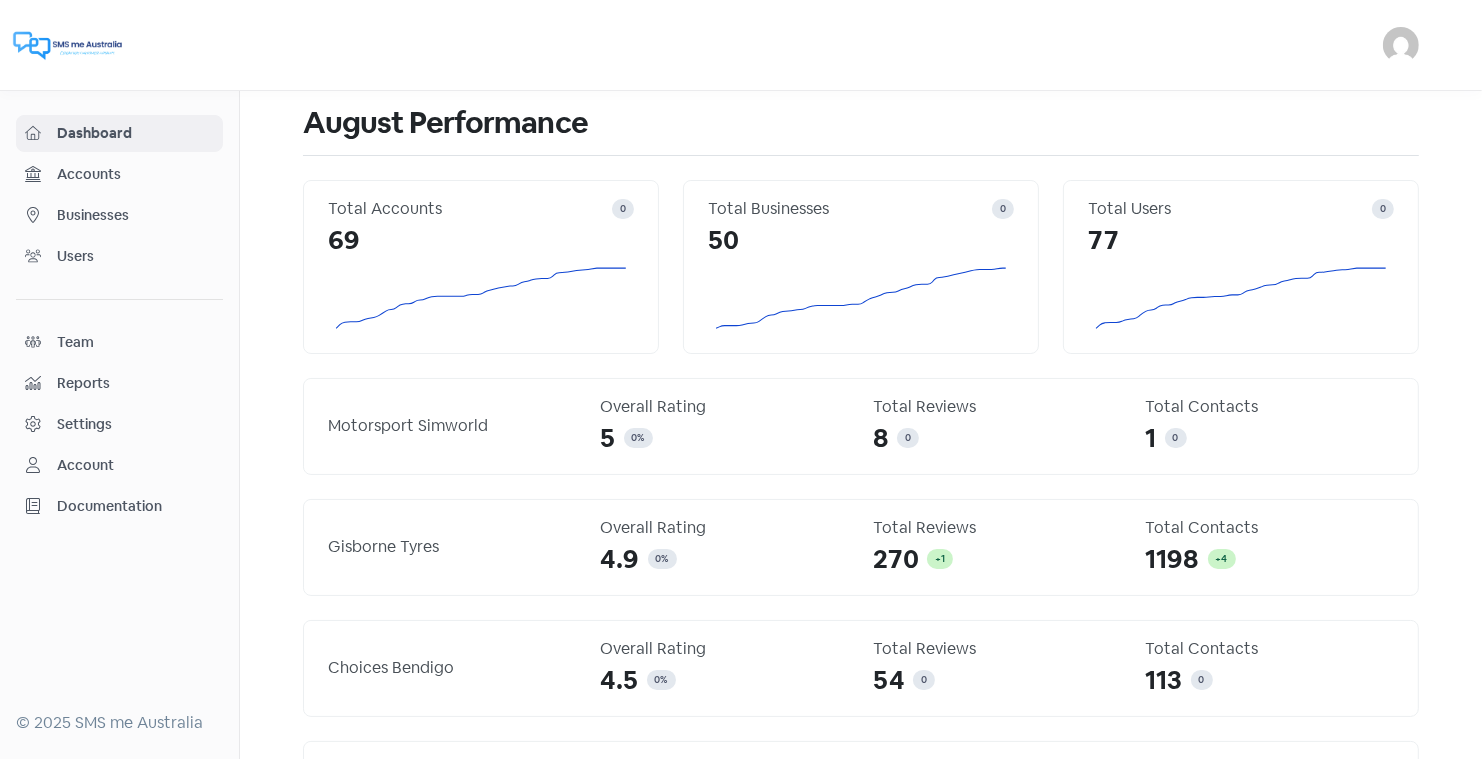 click on "Businesses" at bounding box center [135, 215] 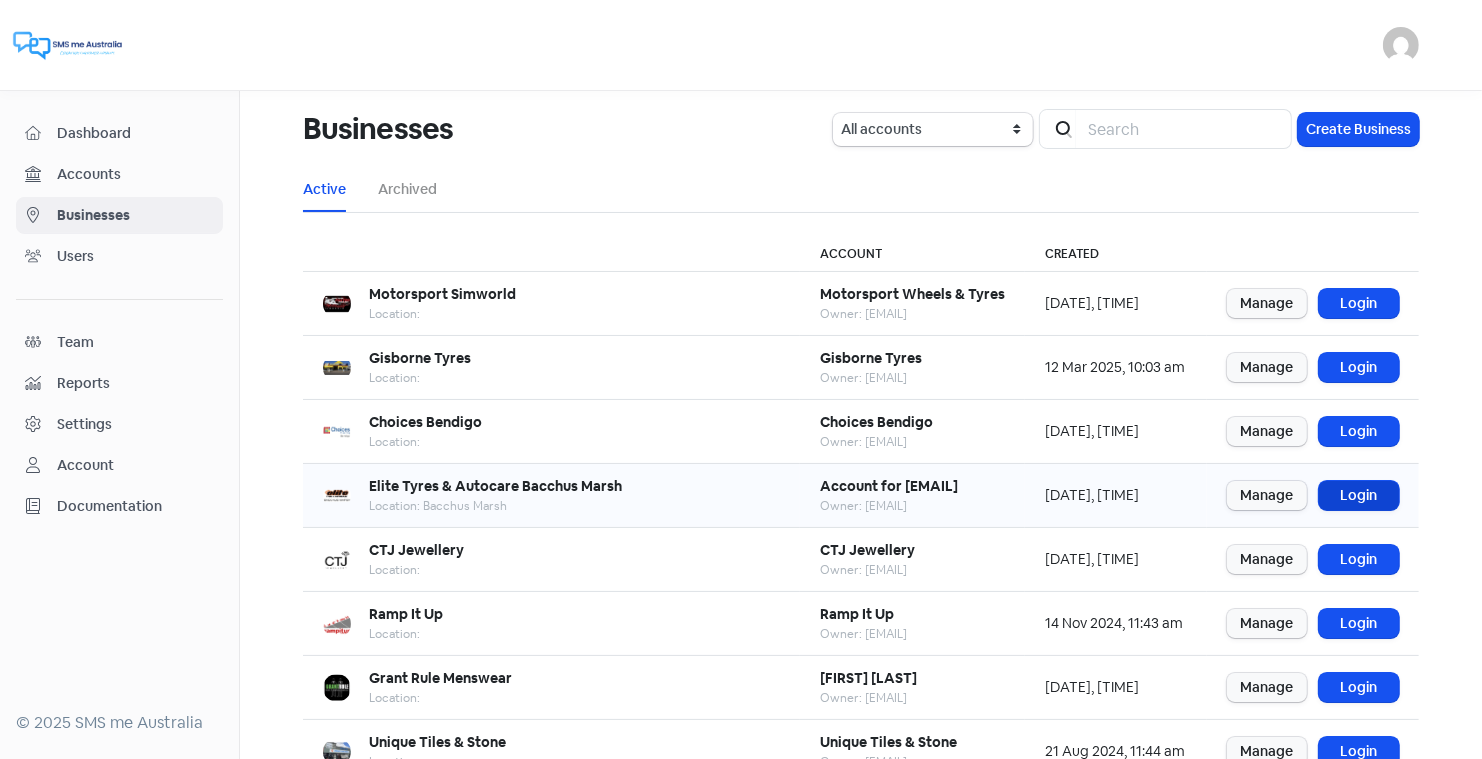 click on "Login" at bounding box center (1359, 495) 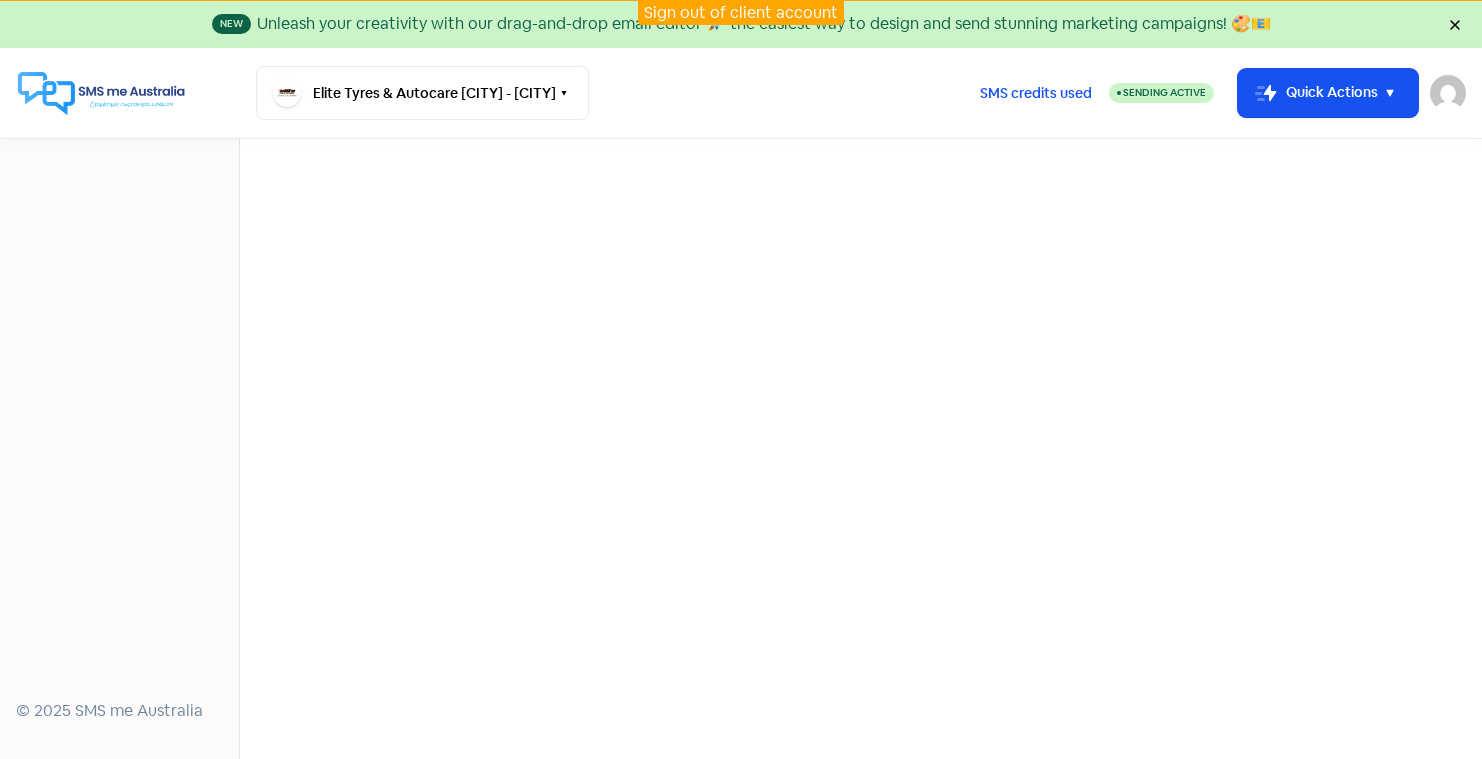 scroll, scrollTop: 0, scrollLeft: 0, axis: both 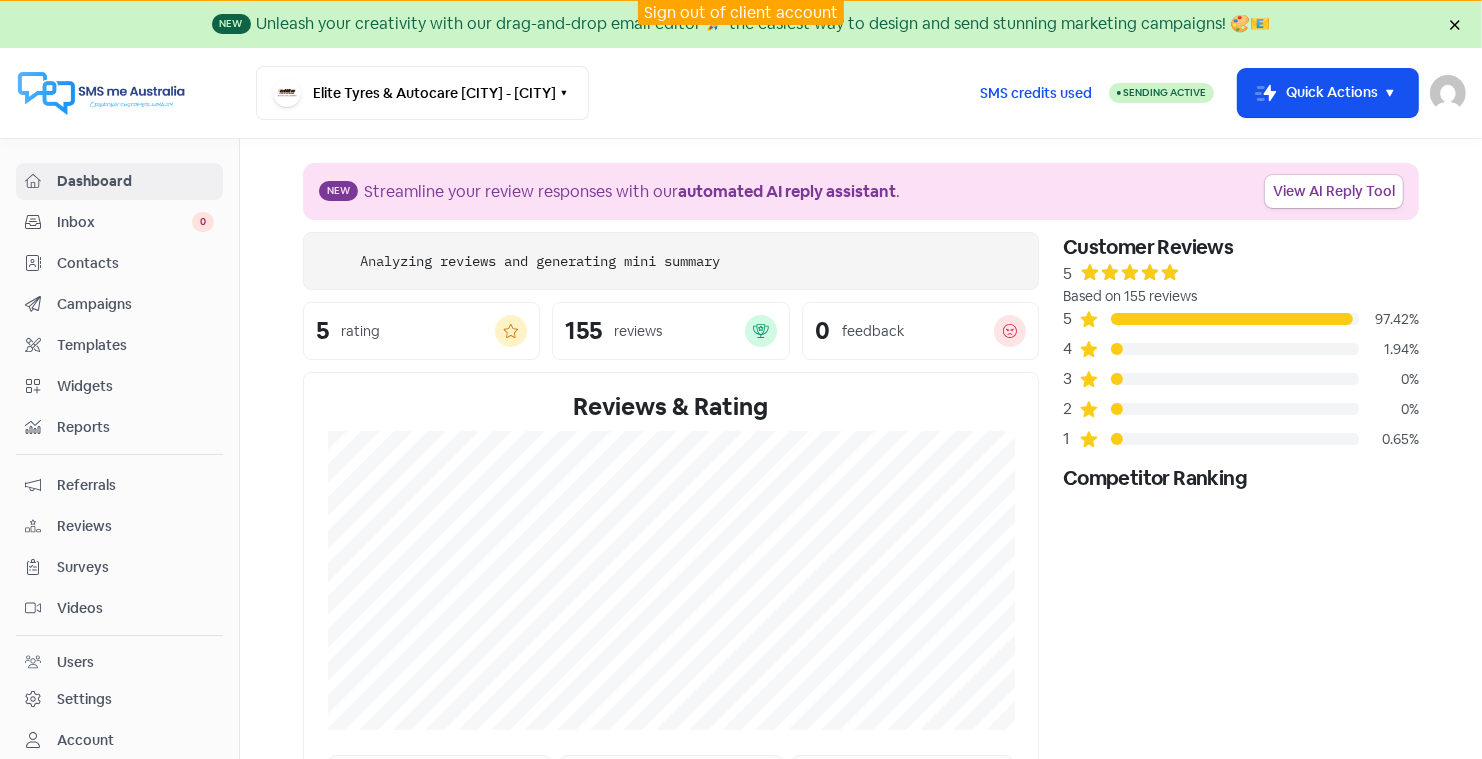 click on "Reports" at bounding box center [135, 427] 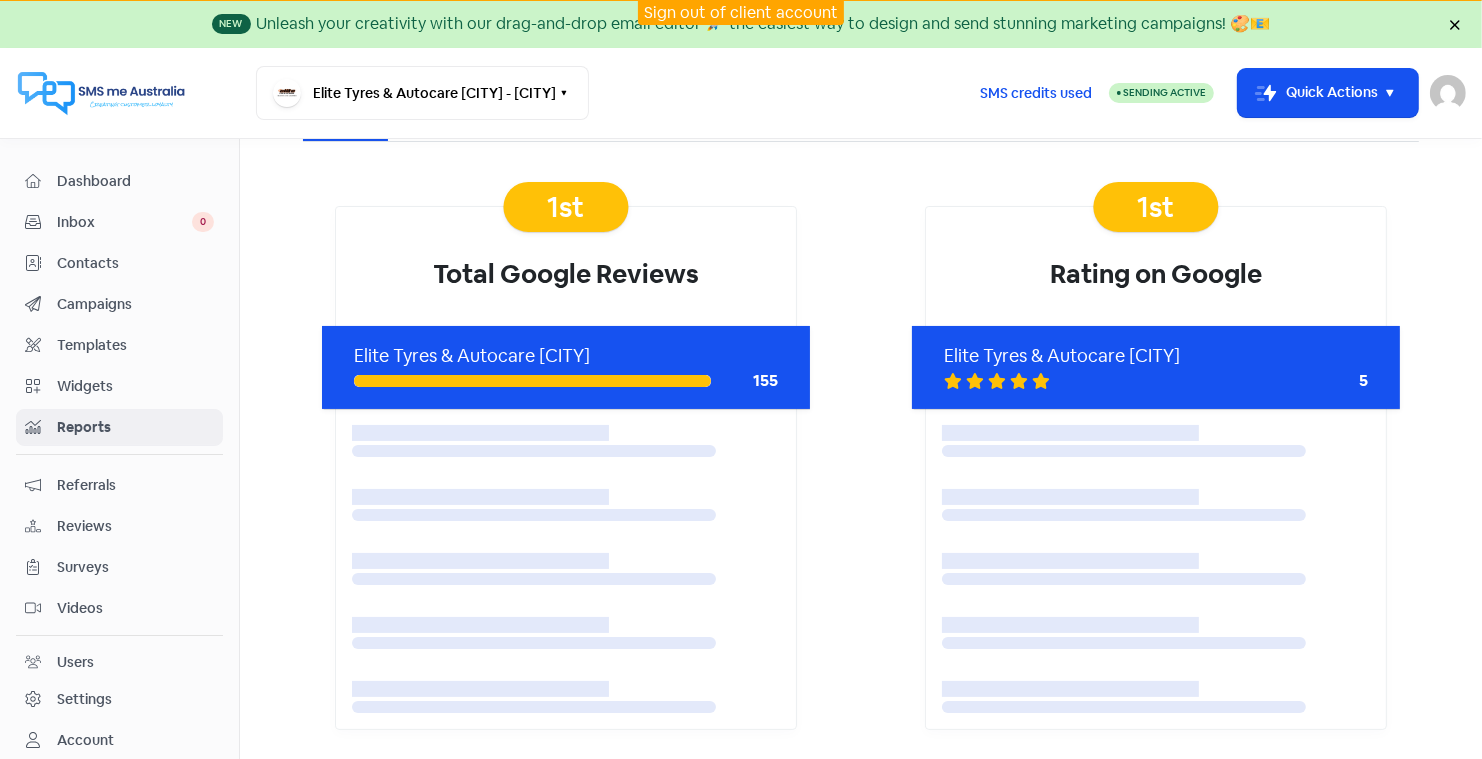 scroll, scrollTop: 0, scrollLeft: 0, axis: both 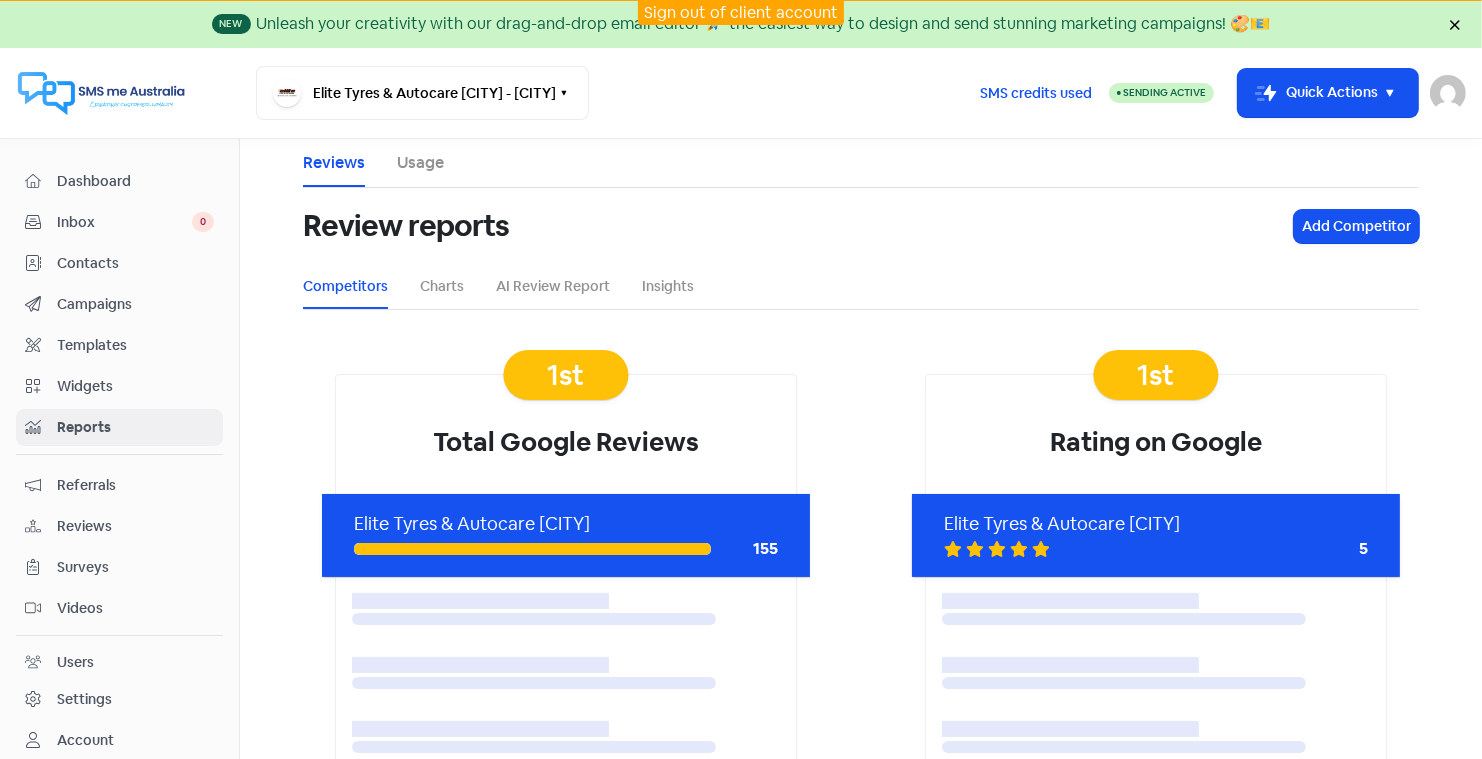 click on "Total Google Reviews" at bounding box center [566, 434] 